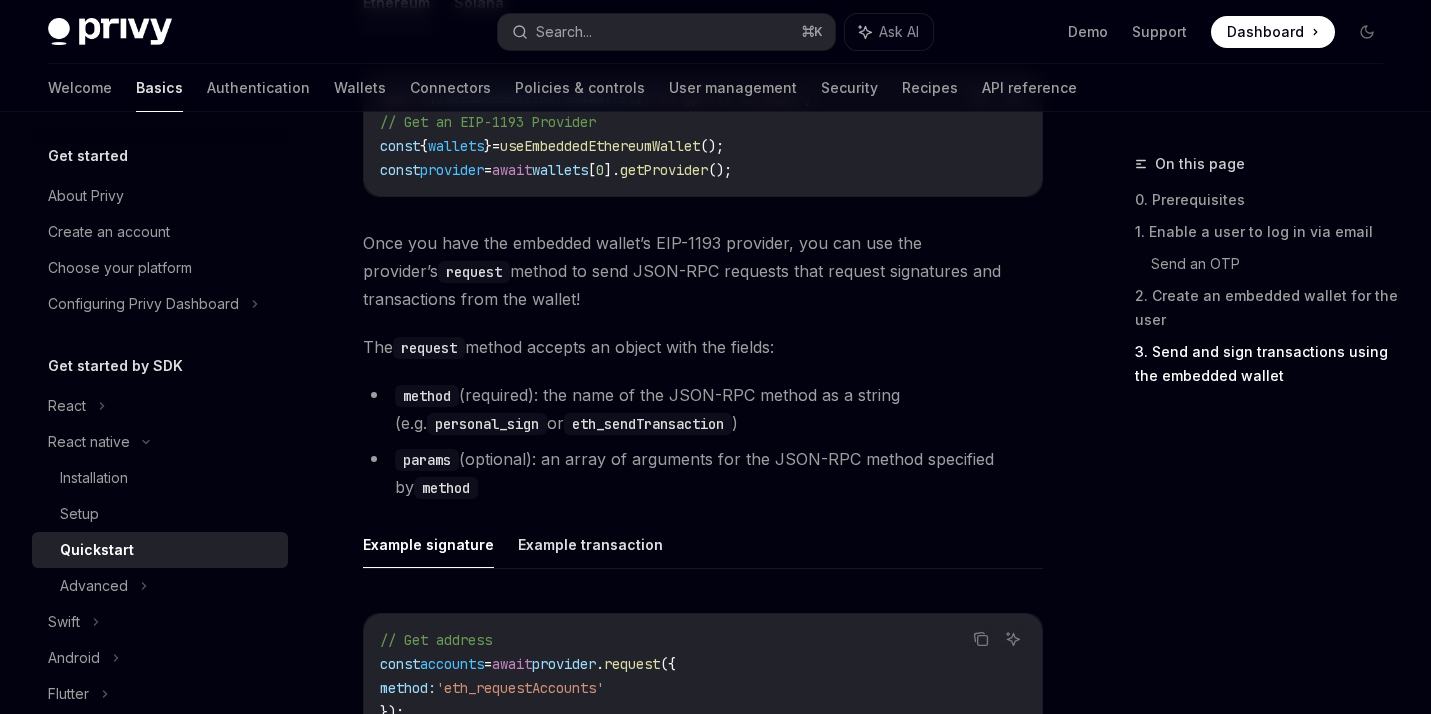 scroll, scrollTop: 2519, scrollLeft: 0, axis: vertical 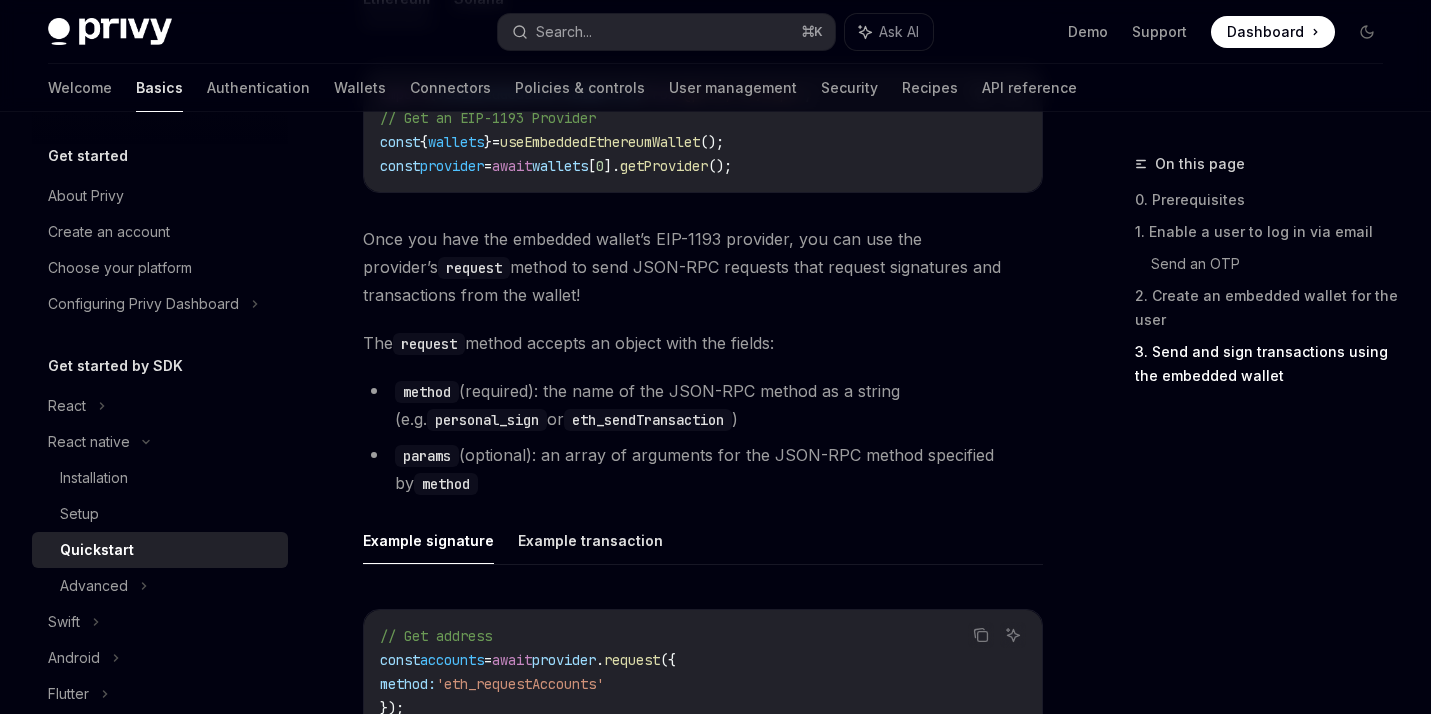 click on "Once you have the embedded wallet’s EIP-1193 provider, you can use the provider’s  request  method to send JSON-RPC requests that request signatures and transactions from the wallet!" at bounding box center (703, 267) 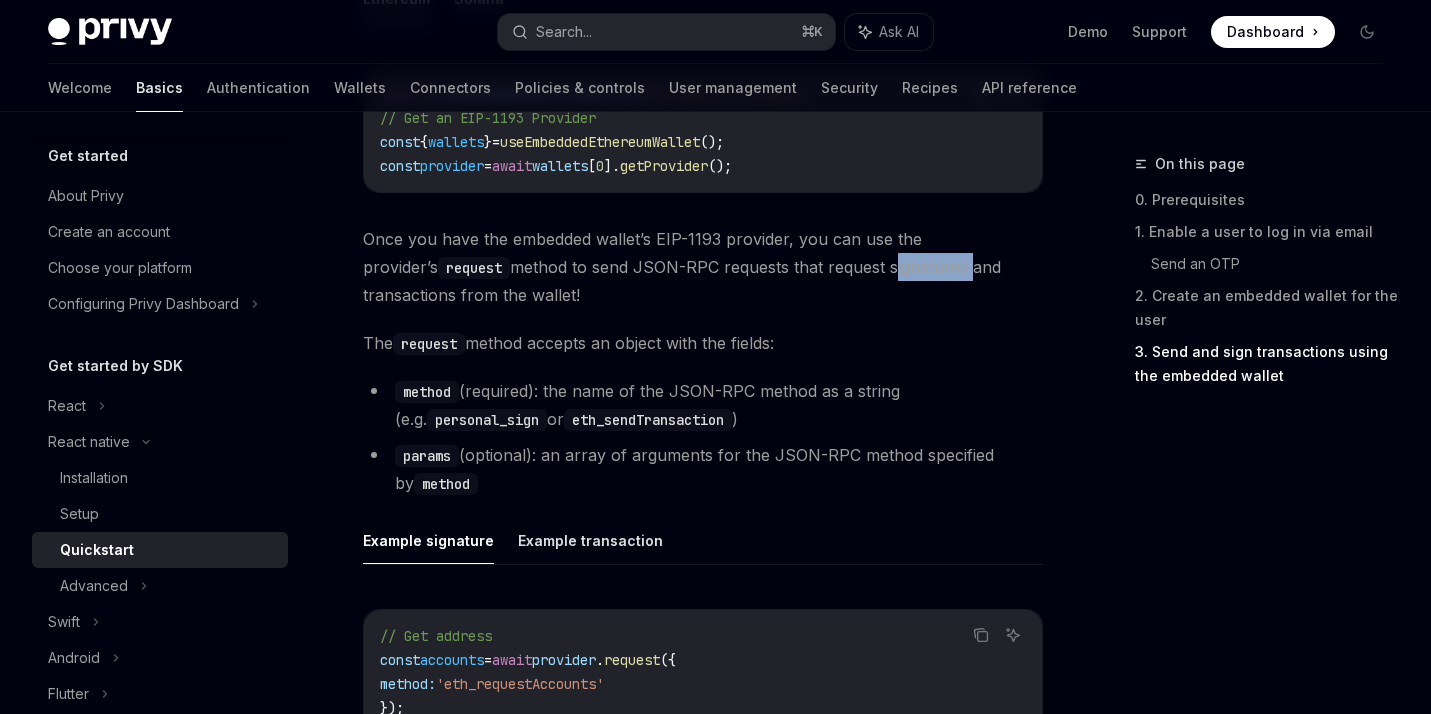 click on "Once you have the embedded wallet’s EIP-1193 provider, you can use the provider’s  request  method to send JSON-RPC requests that request signatures and transactions from the wallet!" at bounding box center [703, 267] 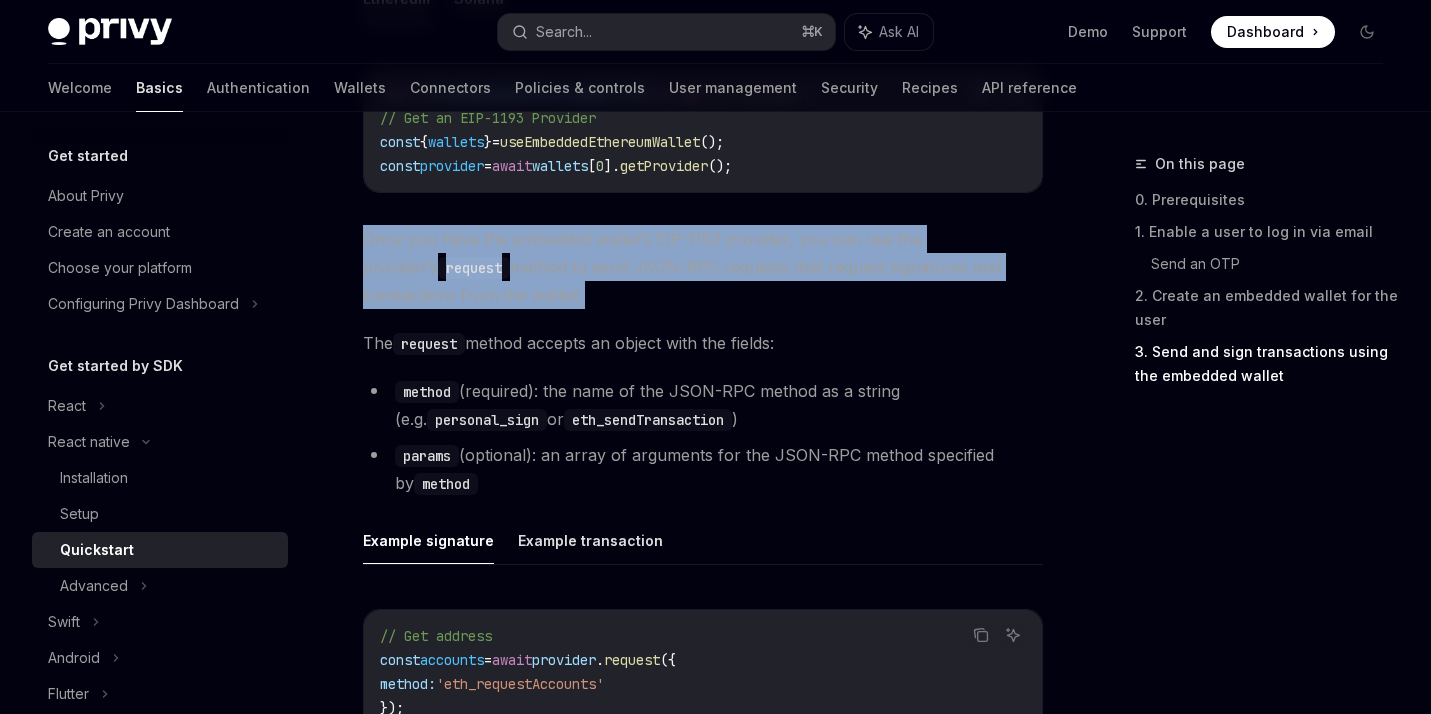 click on "The  request  method accepts an object with the fields:" at bounding box center [703, 343] 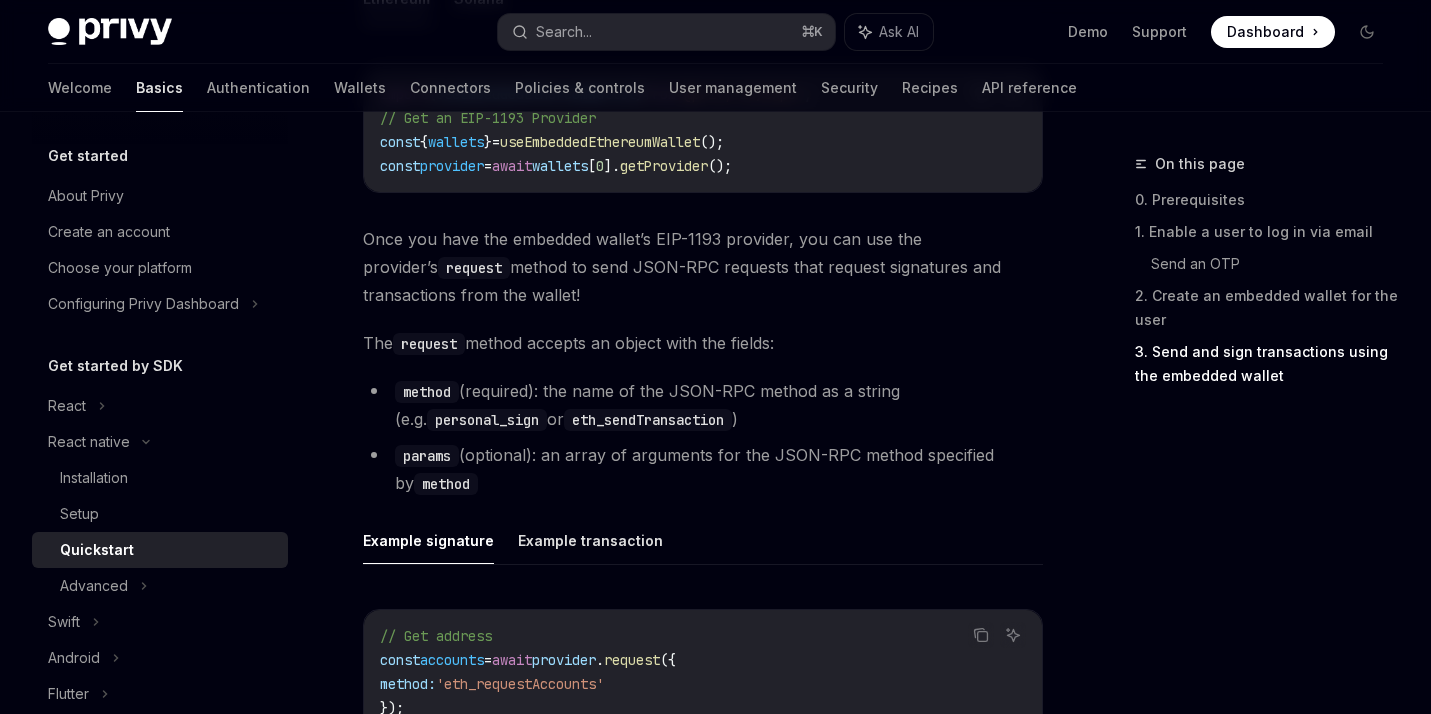 click on "The  request  method accepts an object with the fields:" at bounding box center [703, 343] 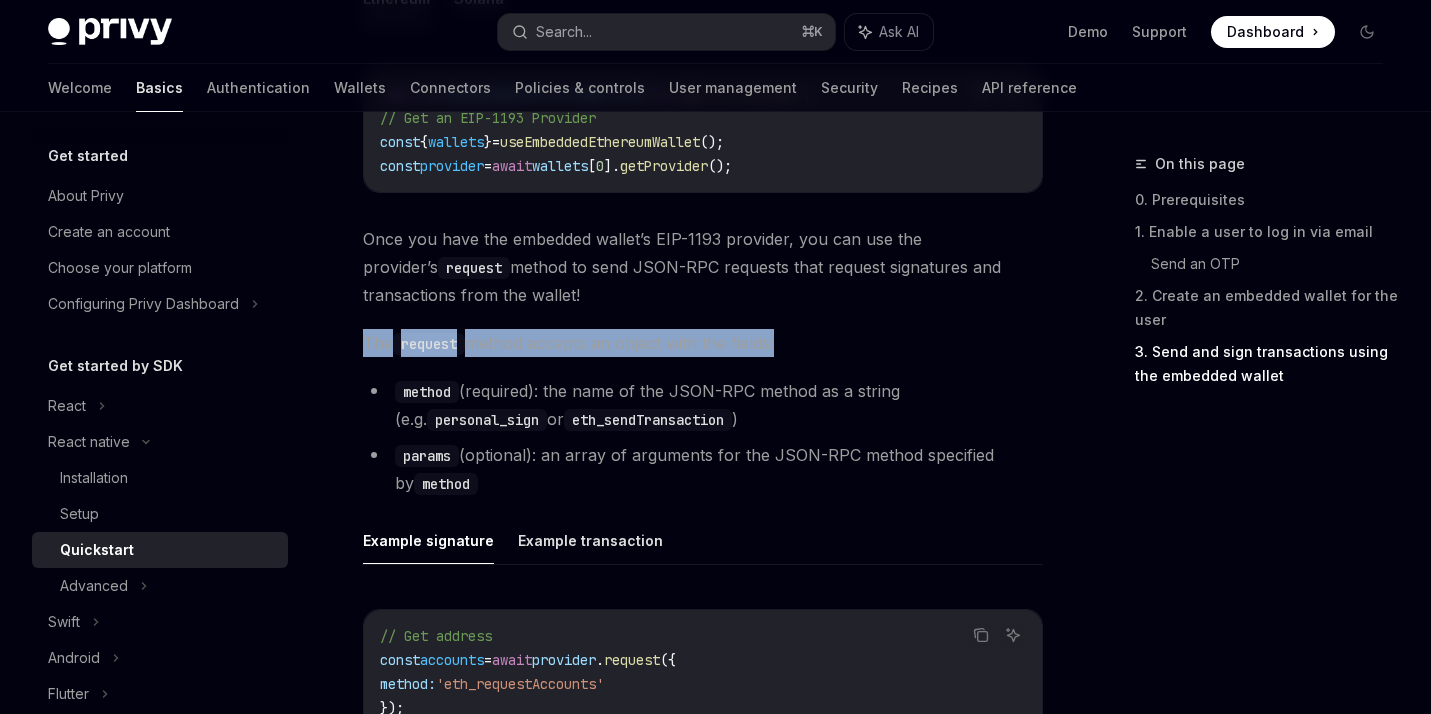 click on "The  request  method accepts an object with the fields:" at bounding box center (703, 343) 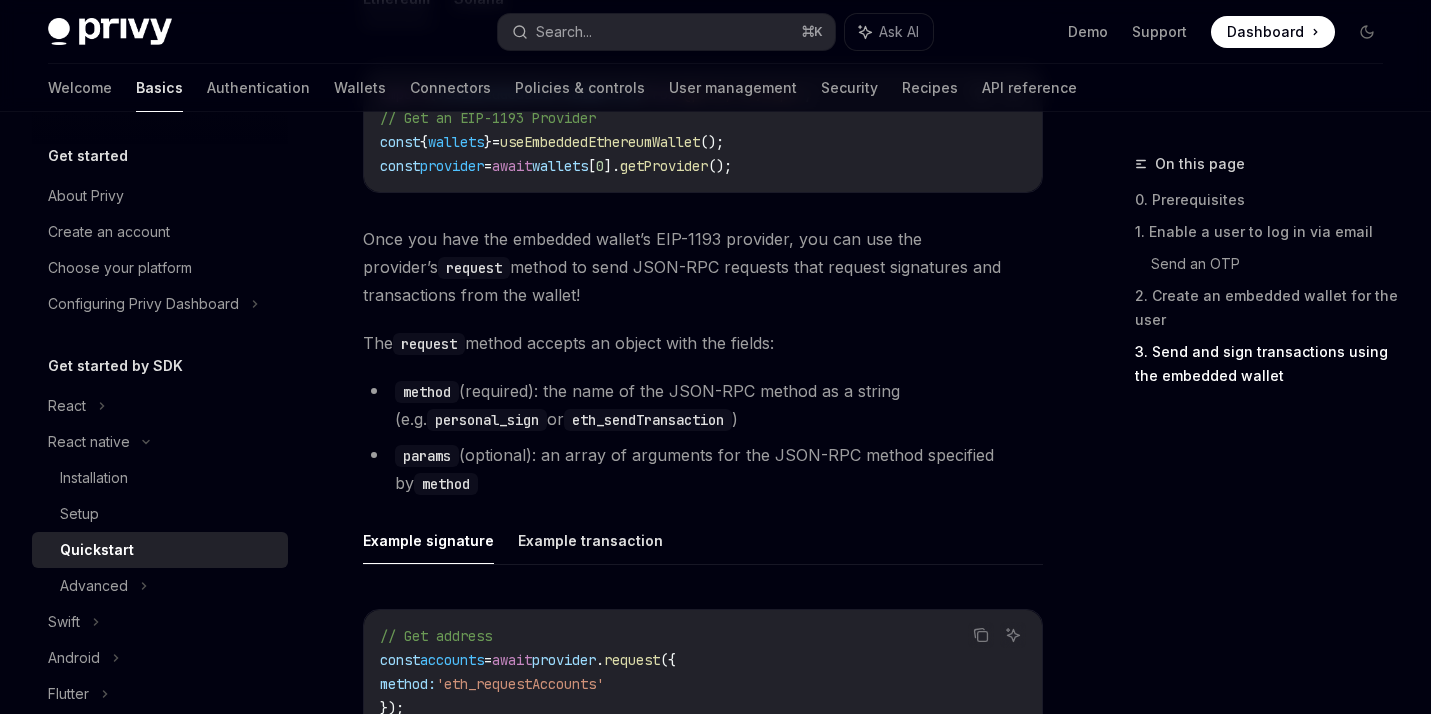 click on "method  (required): the name of the JSON-RPC method as a string (e.g.  personal_sign  or  eth_sendTransaction )" at bounding box center (703, 405) 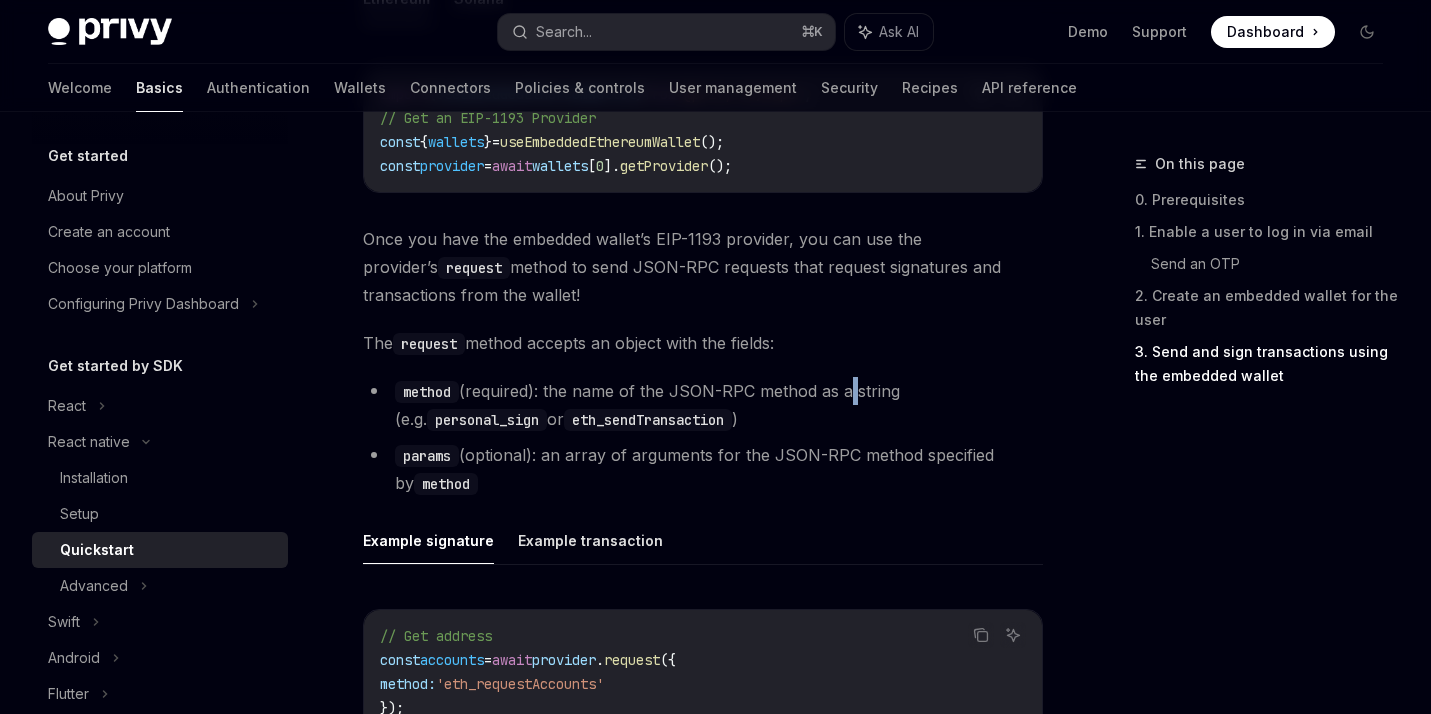click on "method  (required): the name of the JSON-RPC method as a string (e.g.  personal_sign  or  eth_sendTransaction )" at bounding box center [703, 405] 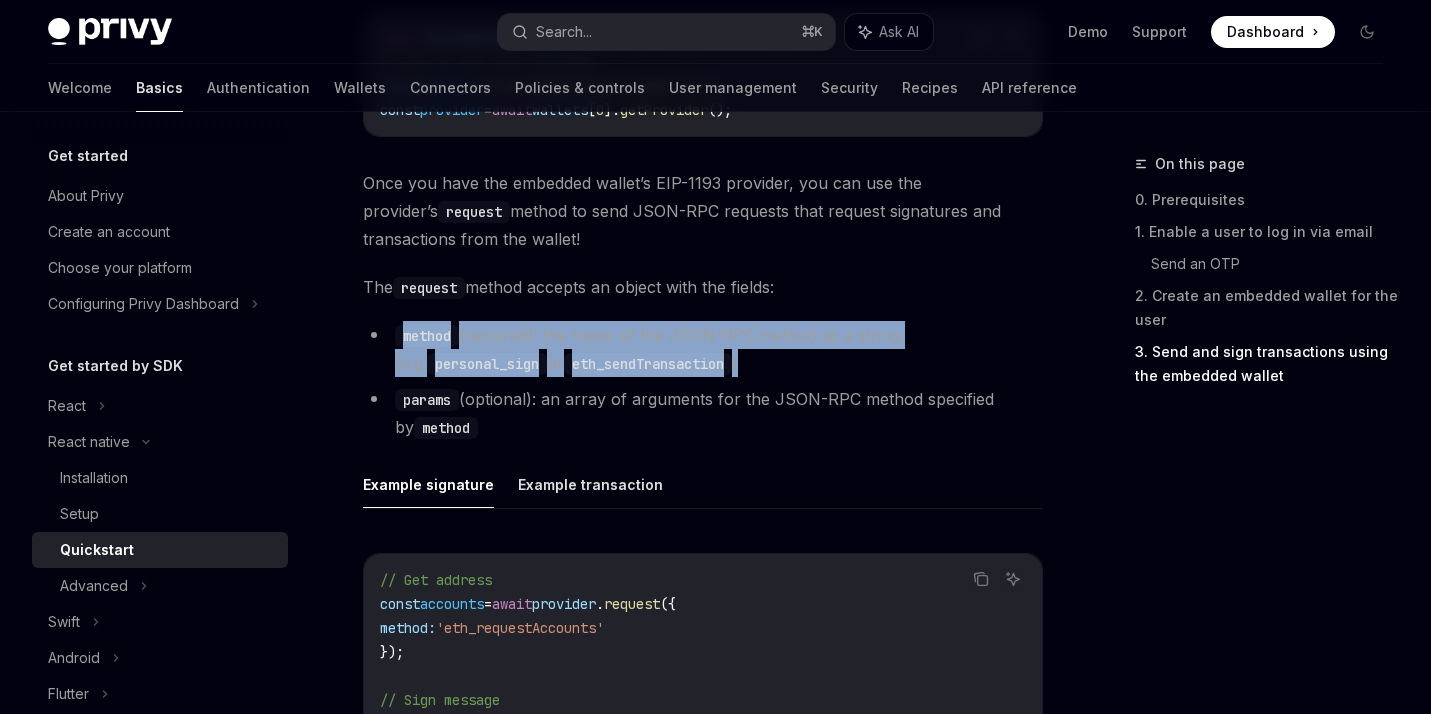 scroll, scrollTop: 2578, scrollLeft: 0, axis: vertical 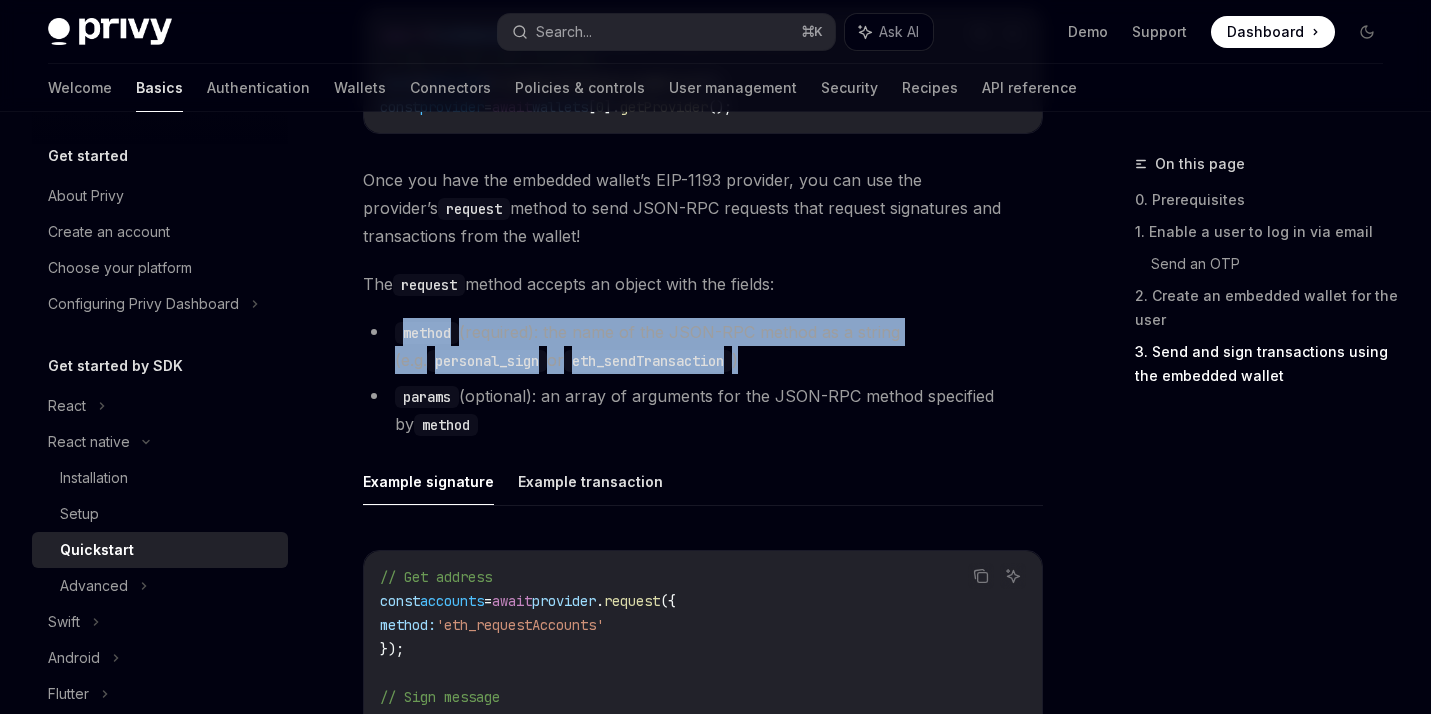 click on "params  (optional): an array of arguments for the JSON-RPC method specified by  method" at bounding box center [703, 410] 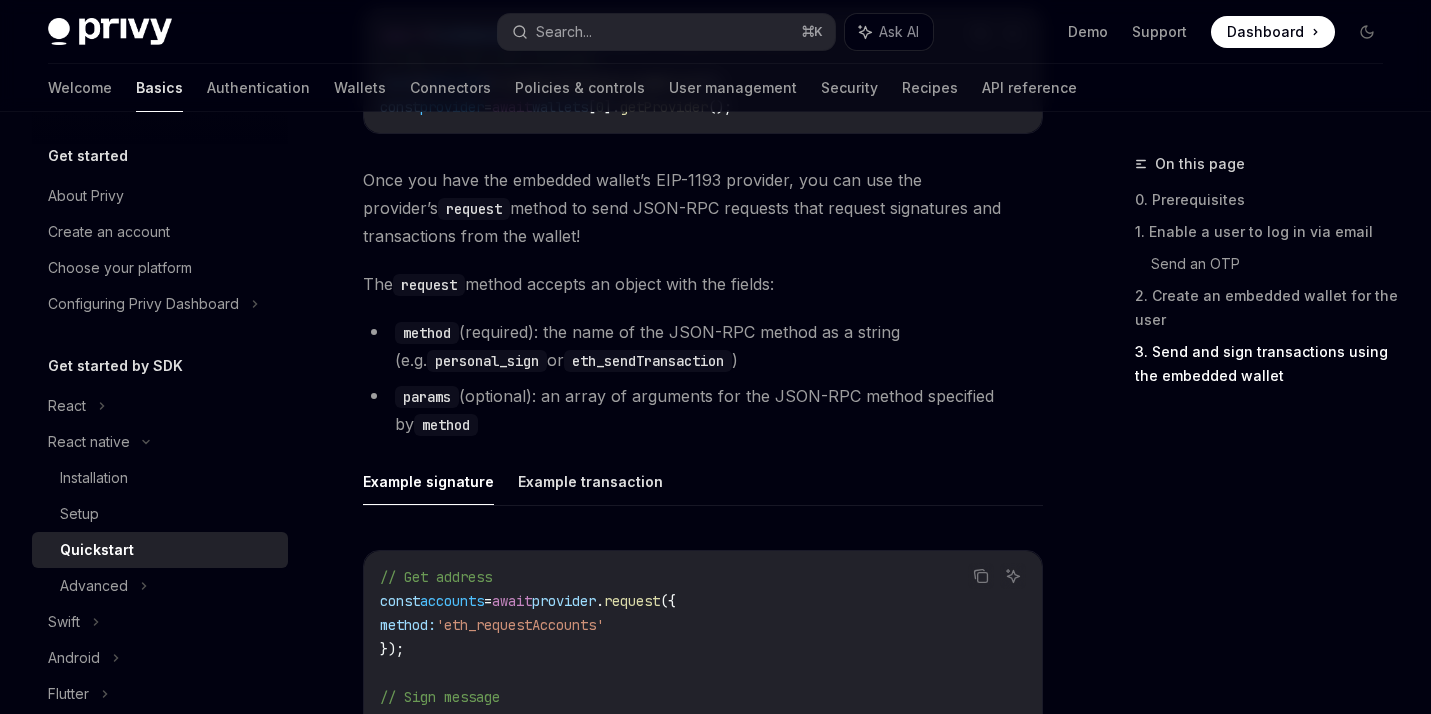 click on "params  (optional): an array of arguments for the JSON-RPC method specified by  method" at bounding box center [703, 410] 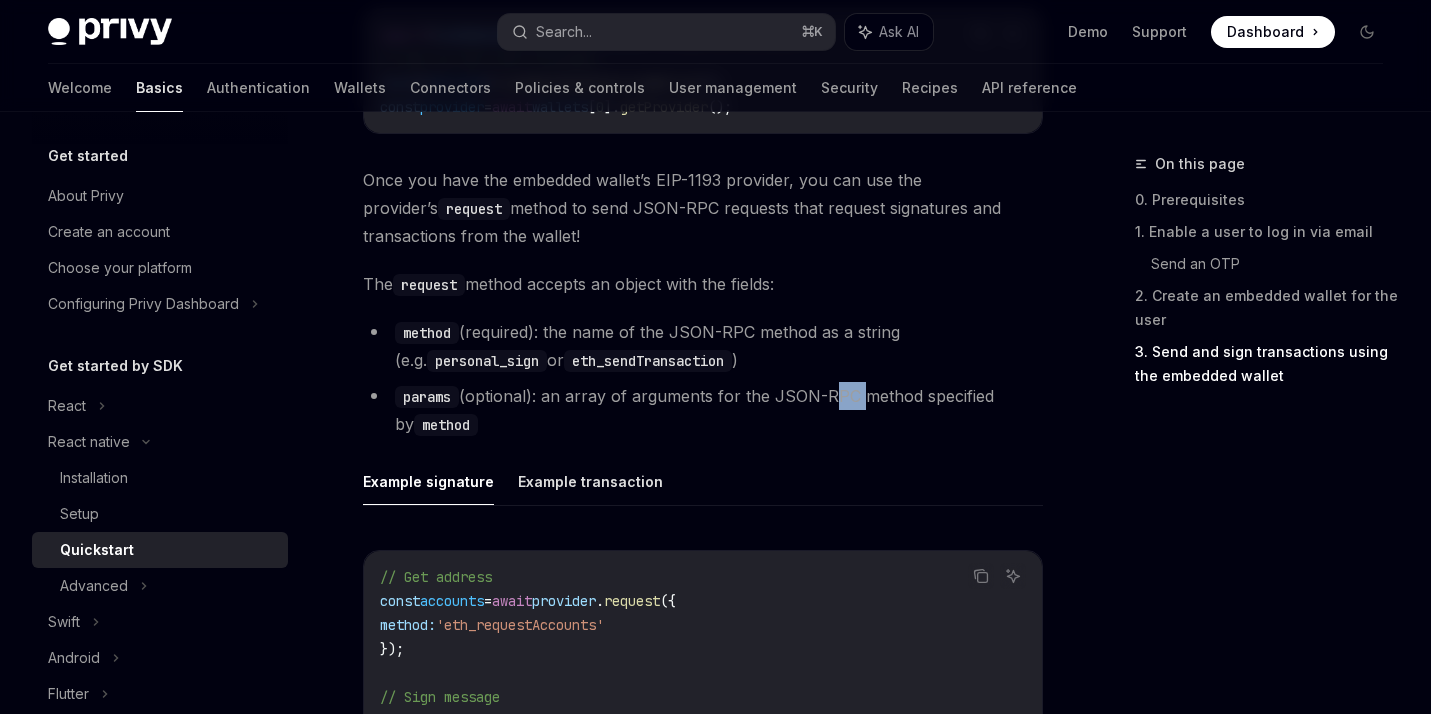 click on "params  (optional): an array of arguments for the JSON-RPC method specified by  method" at bounding box center [703, 410] 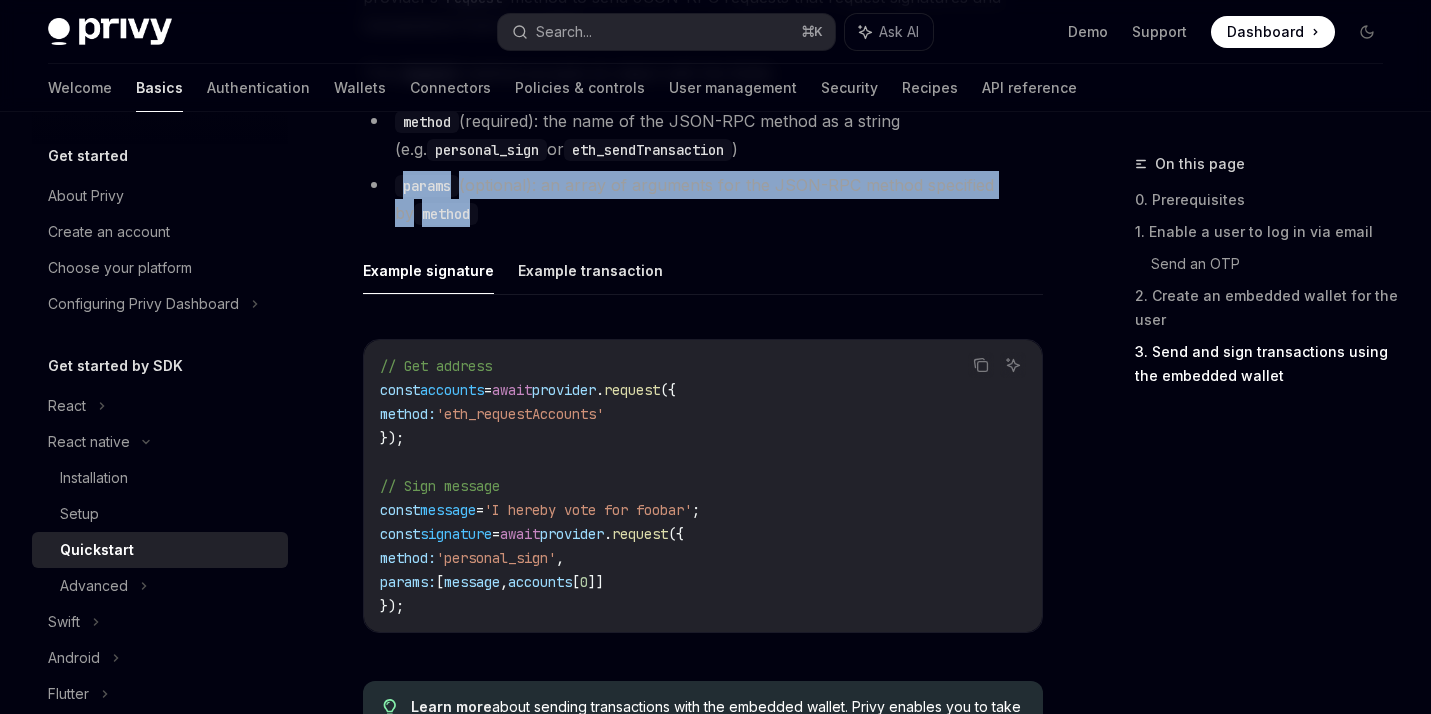 scroll, scrollTop: 2796, scrollLeft: 0, axis: vertical 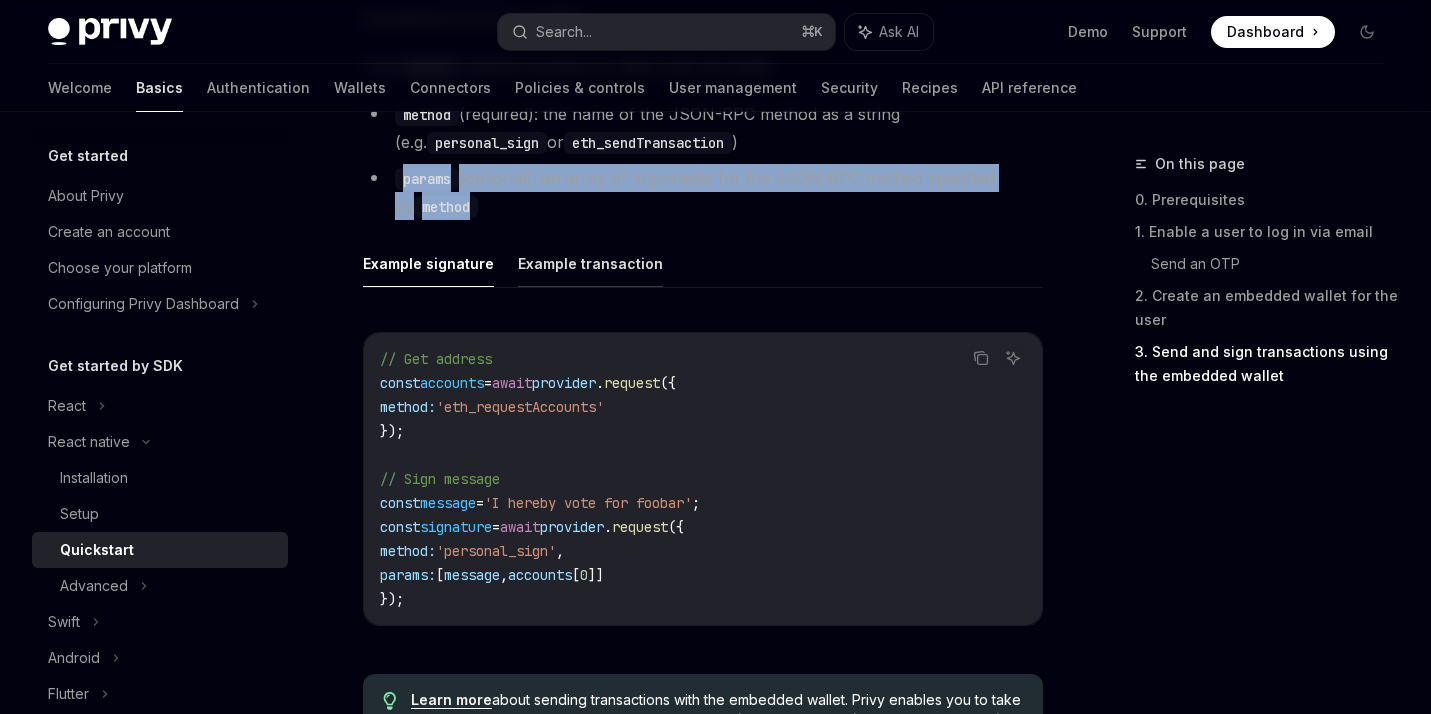 click on "Example transaction" at bounding box center [590, 263] 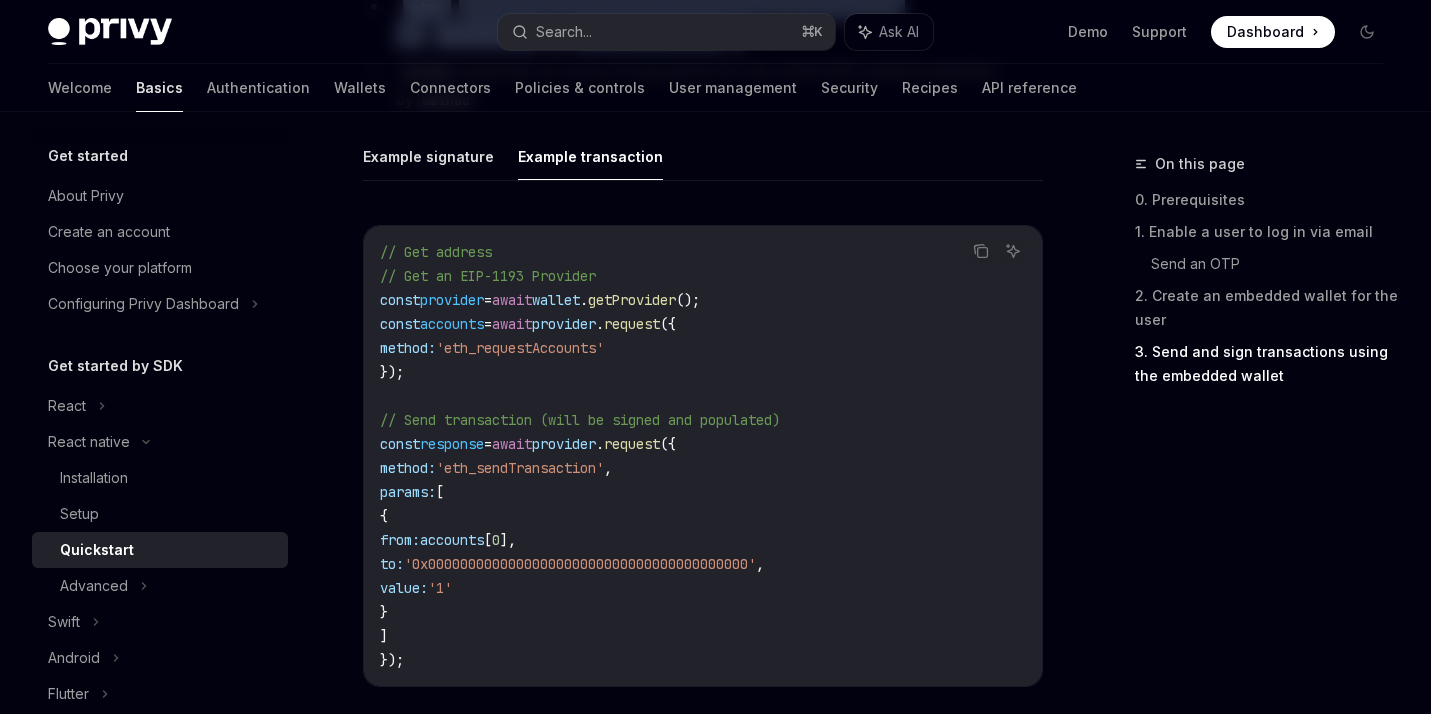 scroll, scrollTop: 2923, scrollLeft: 0, axis: vertical 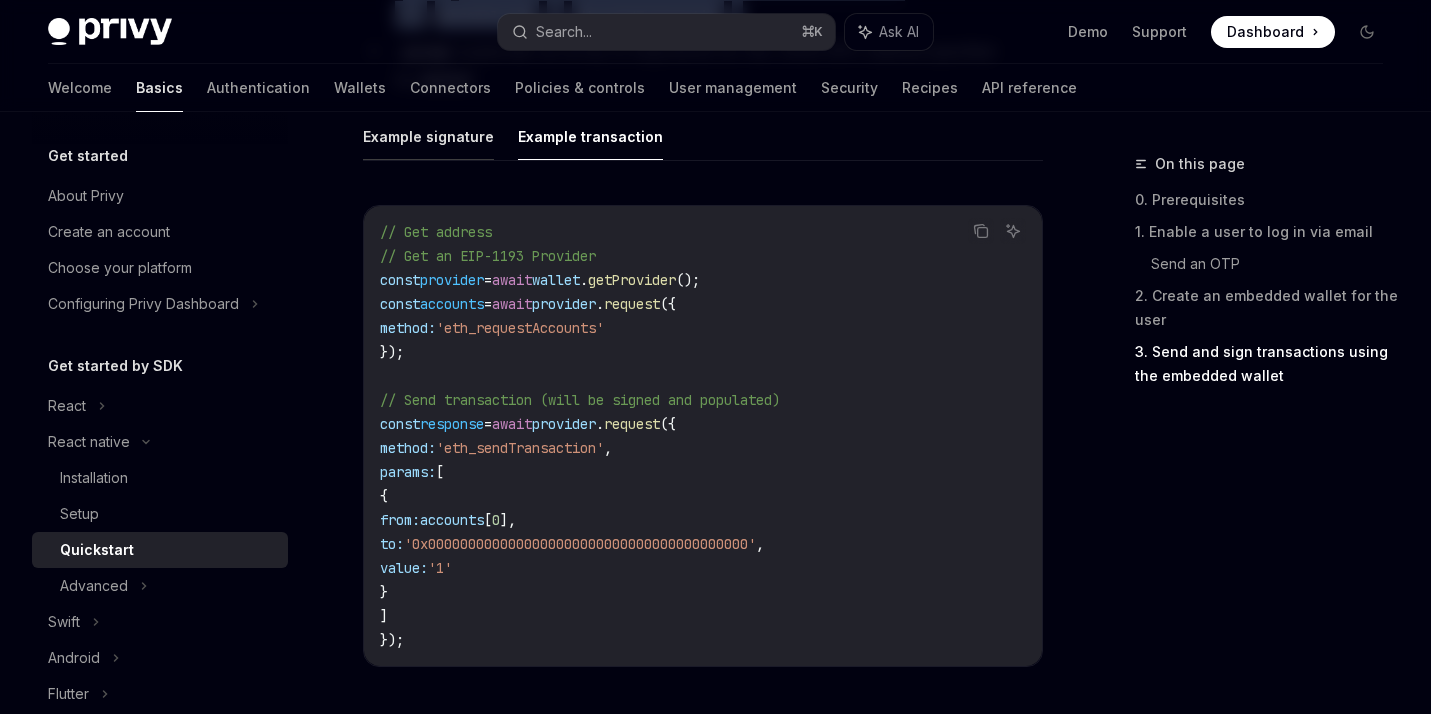 click on "Example signature" at bounding box center (428, 136) 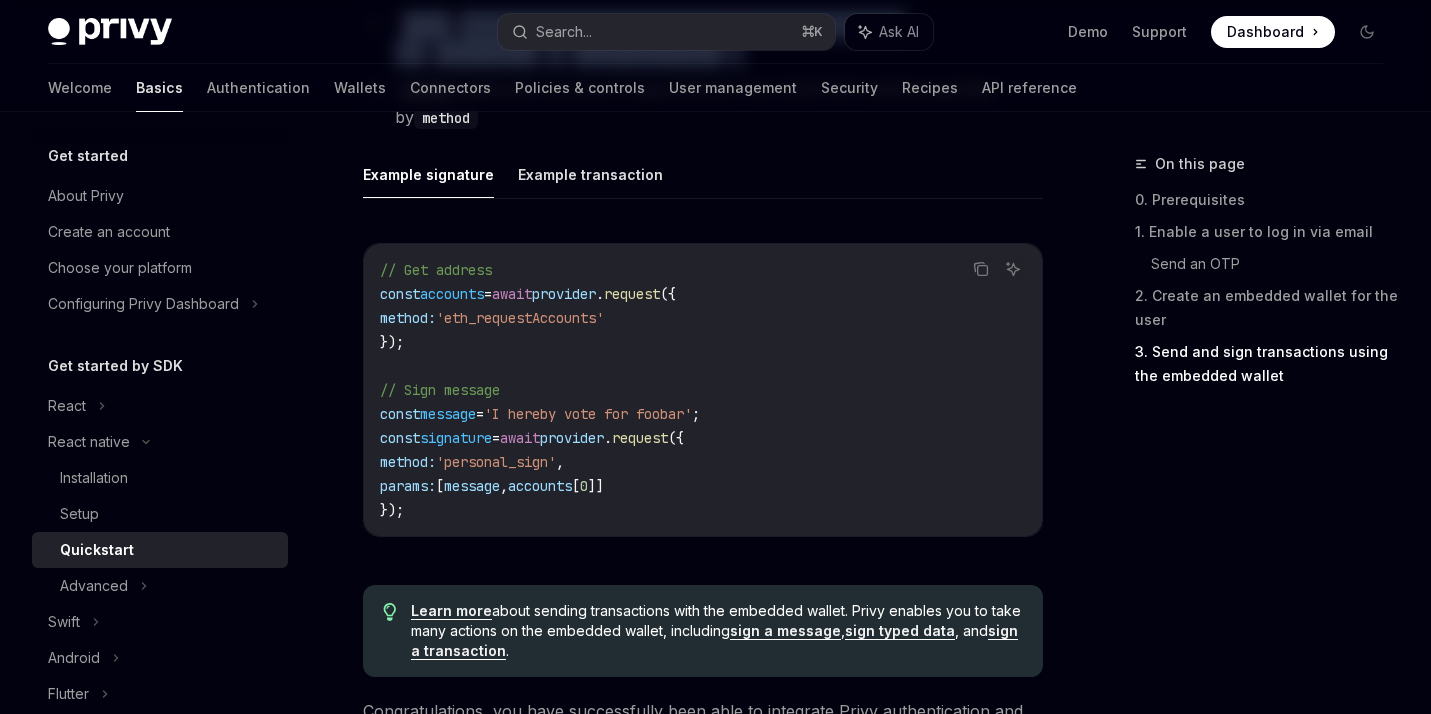 scroll, scrollTop: 2814, scrollLeft: 0, axis: vertical 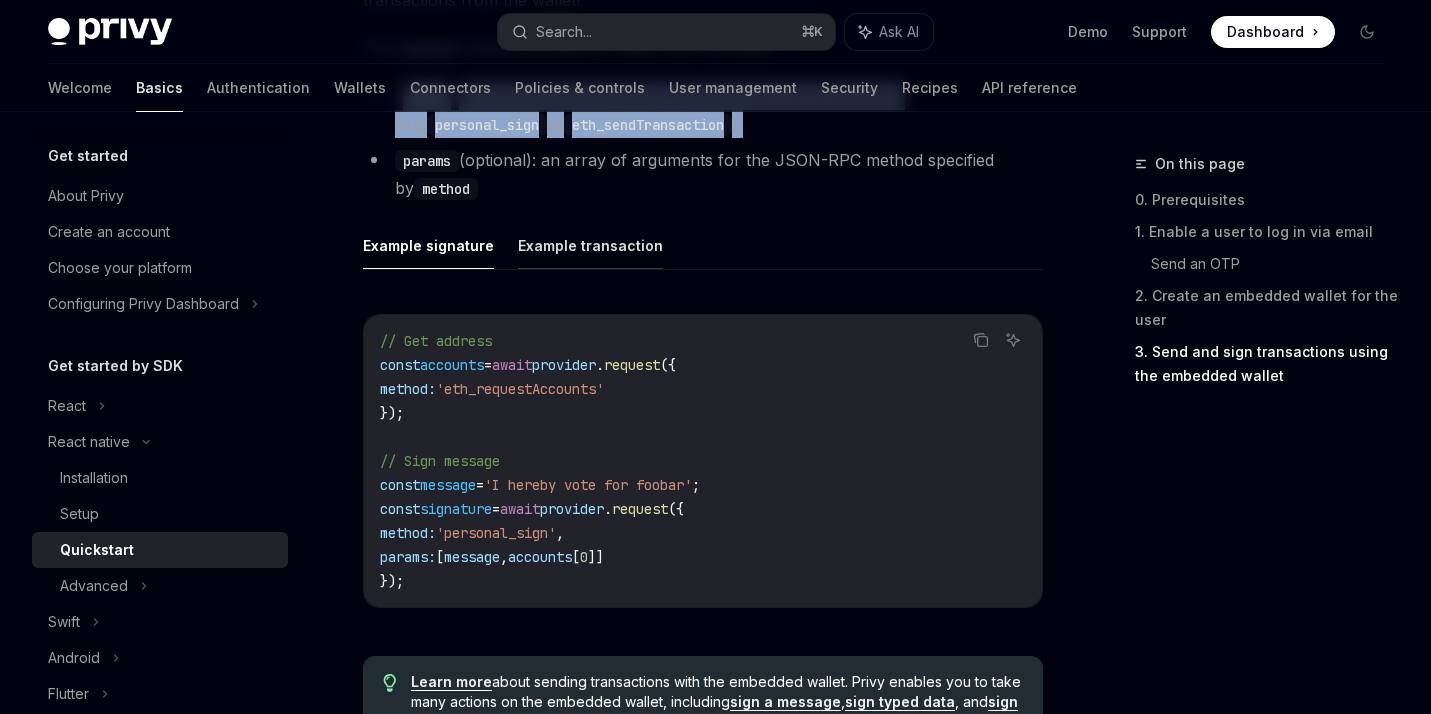 click on "Example transaction" at bounding box center (590, 245) 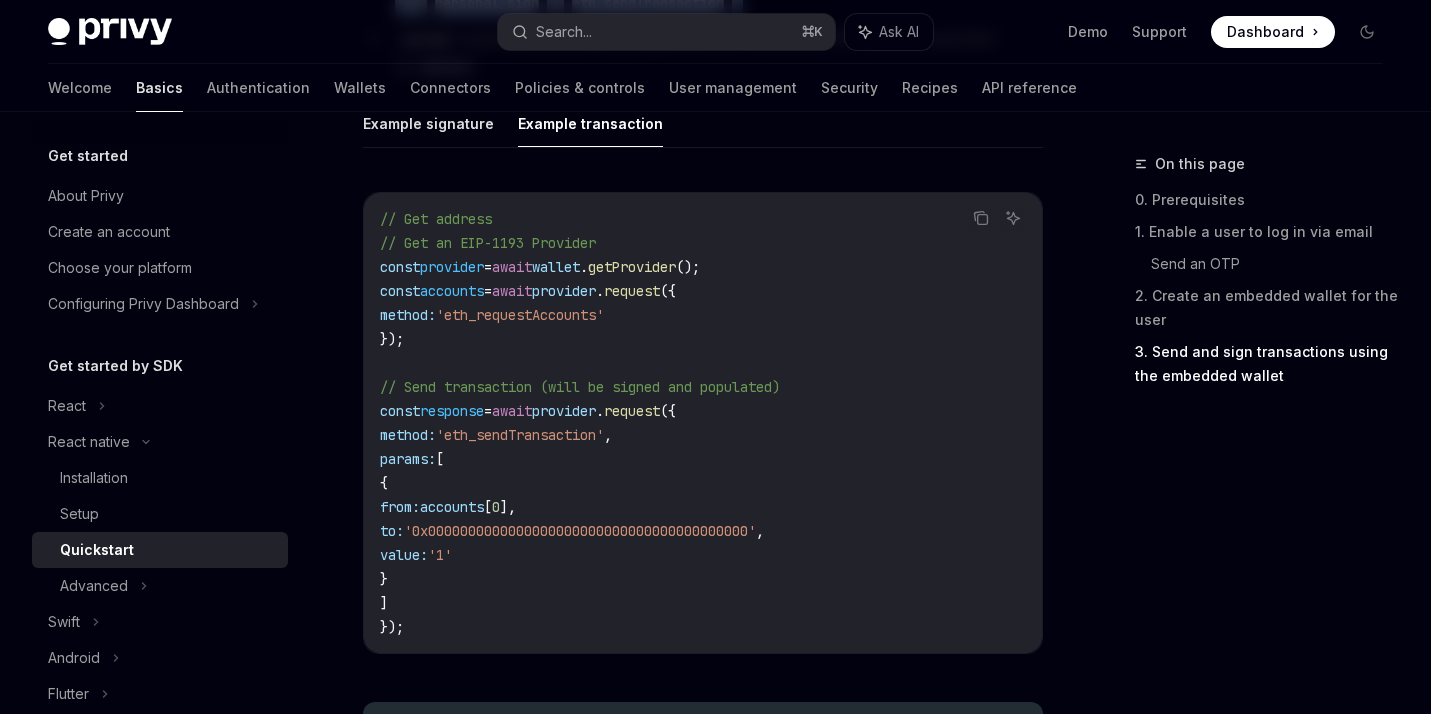 scroll, scrollTop: 2932, scrollLeft: 0, axis: vertical 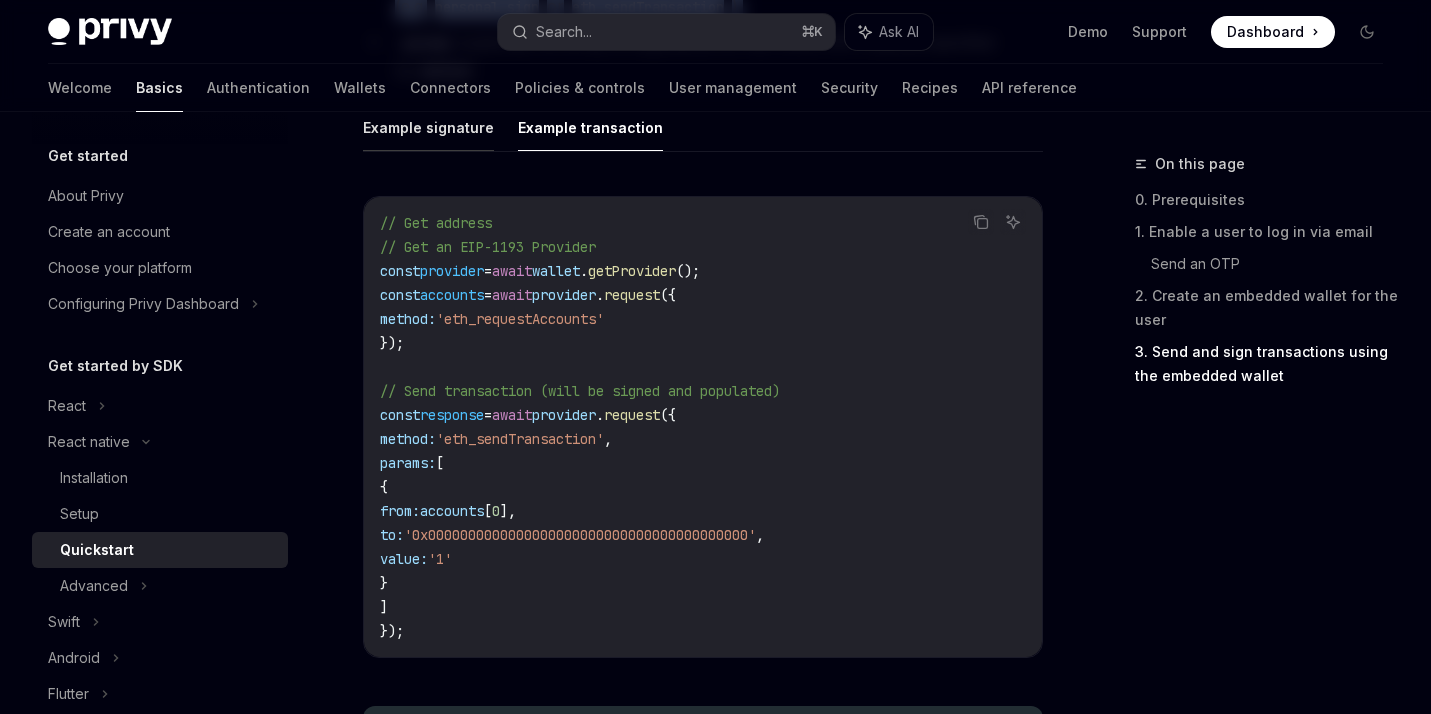 click on "Example signature" at bounding box center (428, 127) 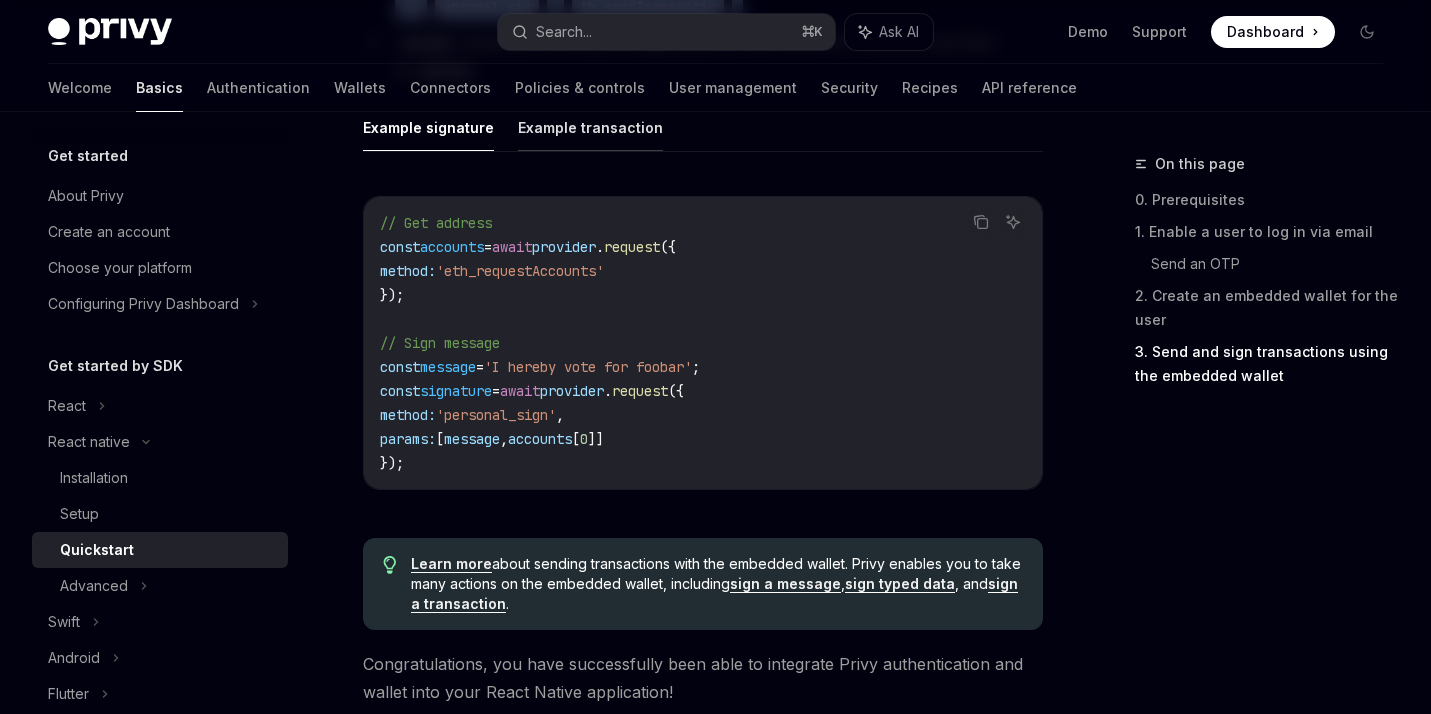 click on "Example transaction" at bounding box center (590, 127) 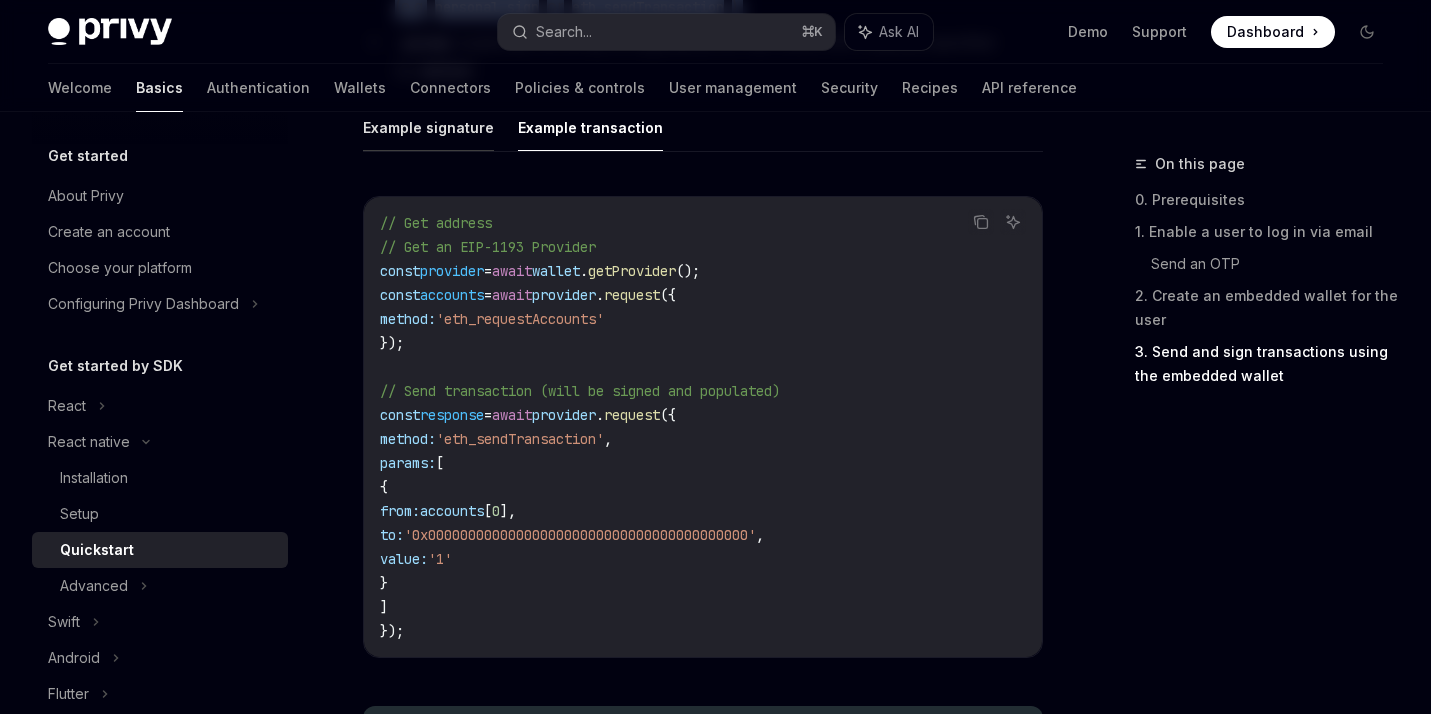 click on "Example signature" at bounding box center [428, 127] 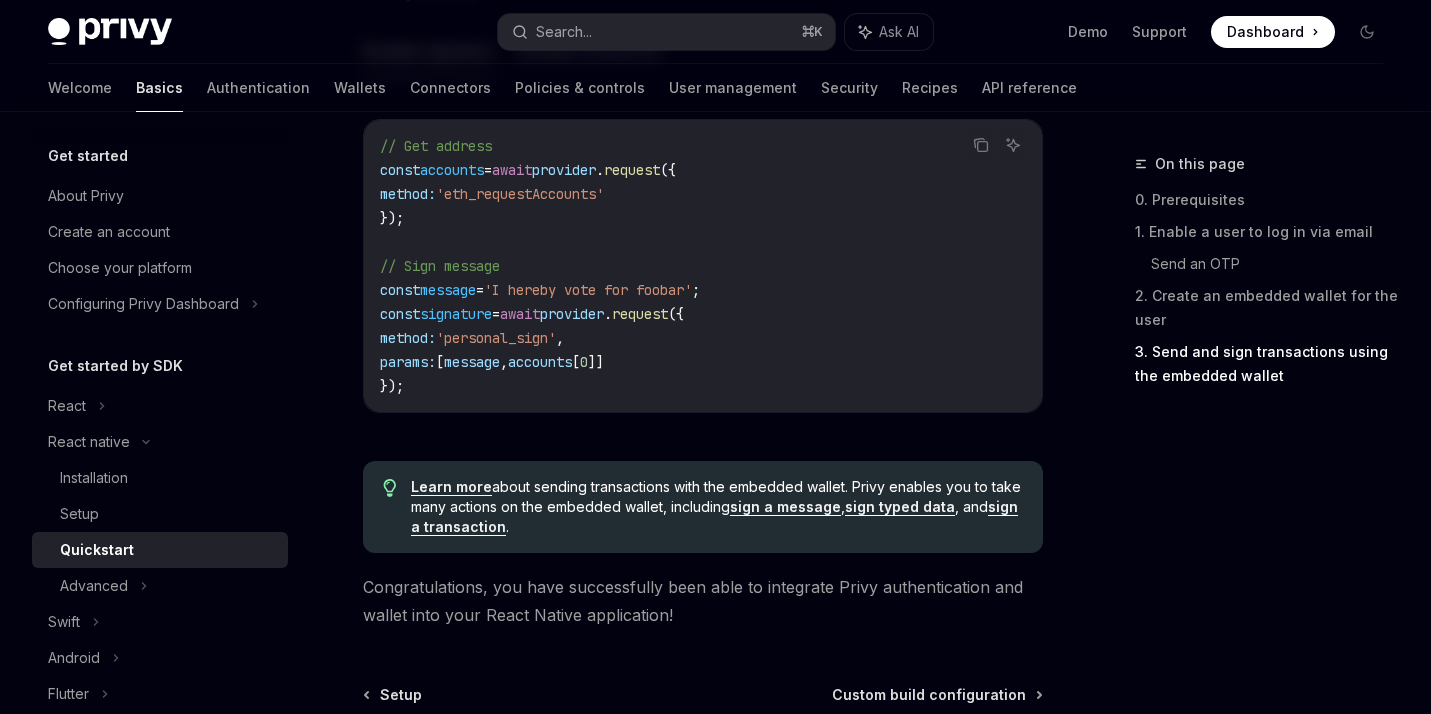 scroll, scrollTop: 3011, scrollLeft: 0, axis: vertical 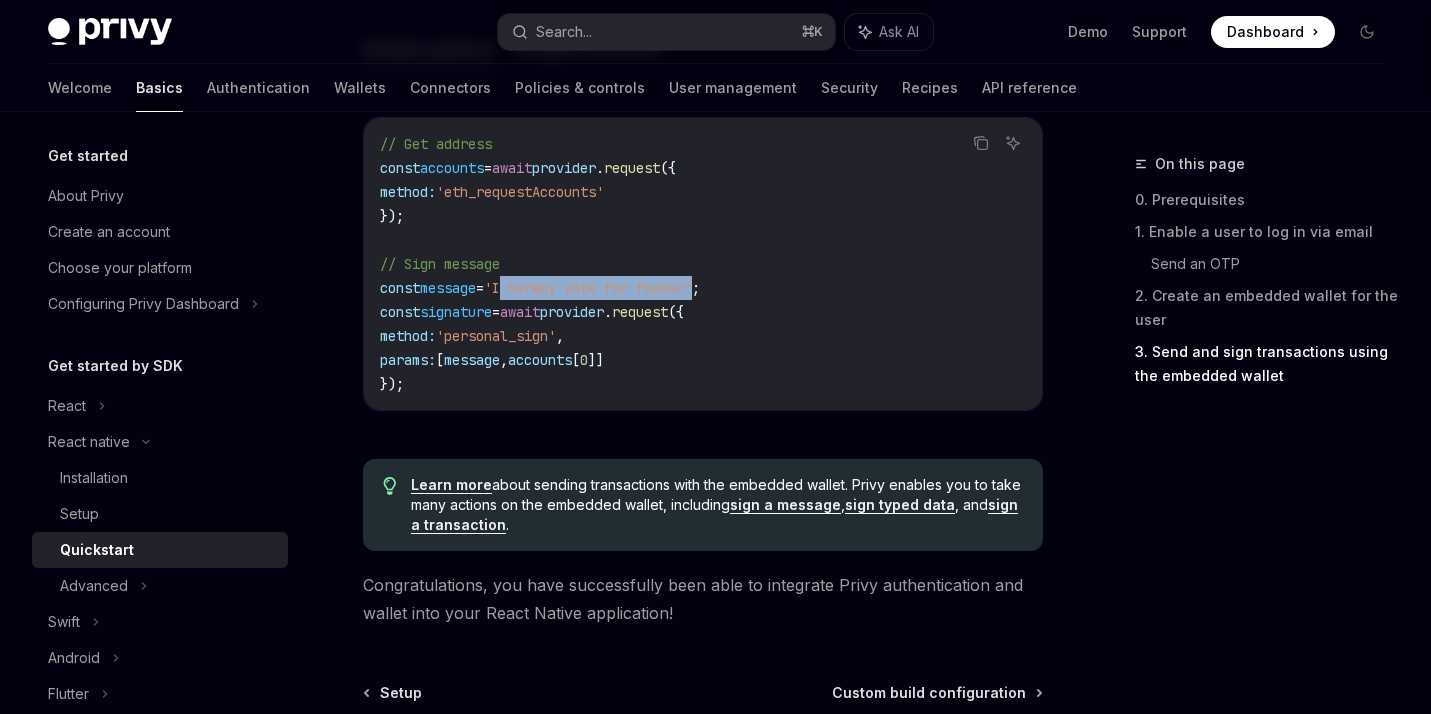 drag, startPoint x: 521, startPoint y: 282, endPoint x: 722, endPoint y: 291, distance: 201.20139 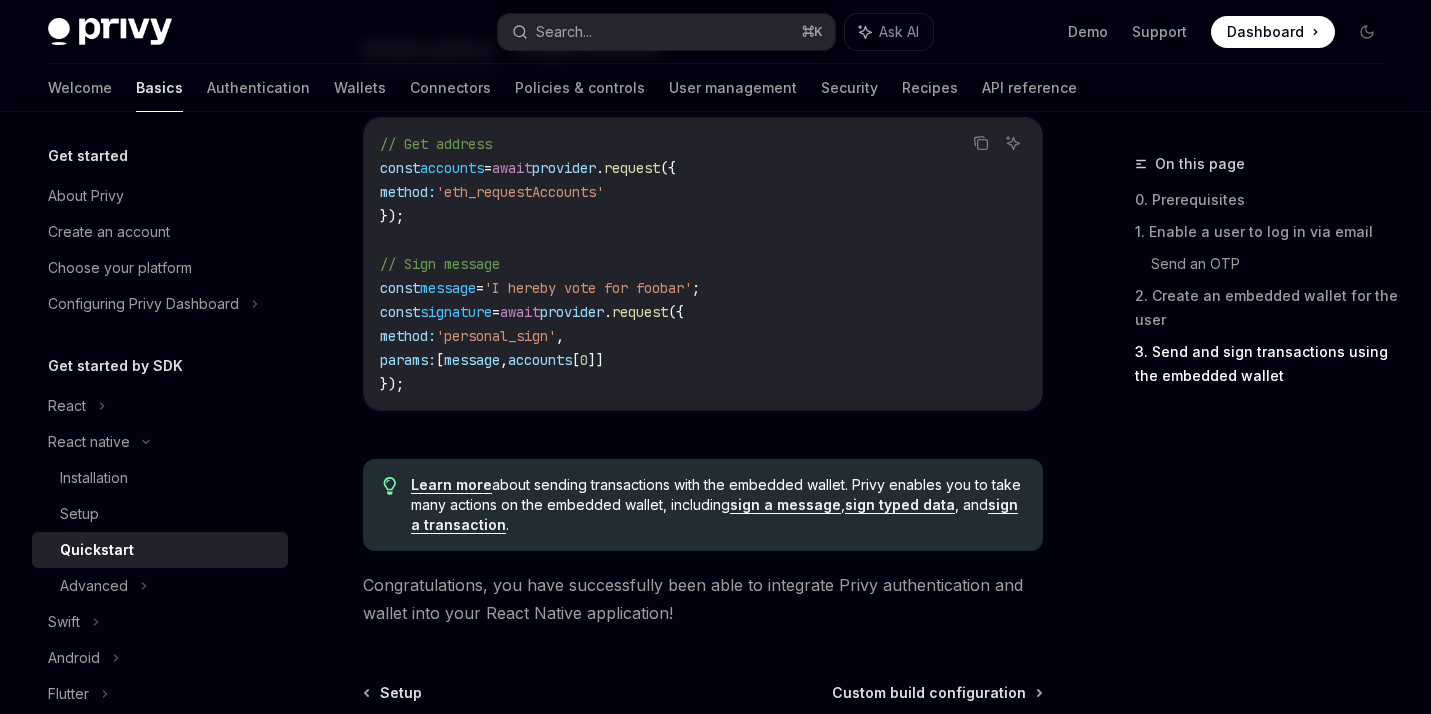 click on "// Get address
const  accounts  =  await  provider . request ({
method:  'eth_requestAccounts'
});
// Sign message
const  message  =  'I hereby vote for foobar' ;
const  signature  =  await  provider . request ({
method:  'personal_sign' ,
params:  [ message ,  accounts [ 0 ]]
});" at bounding box center (703, 264) 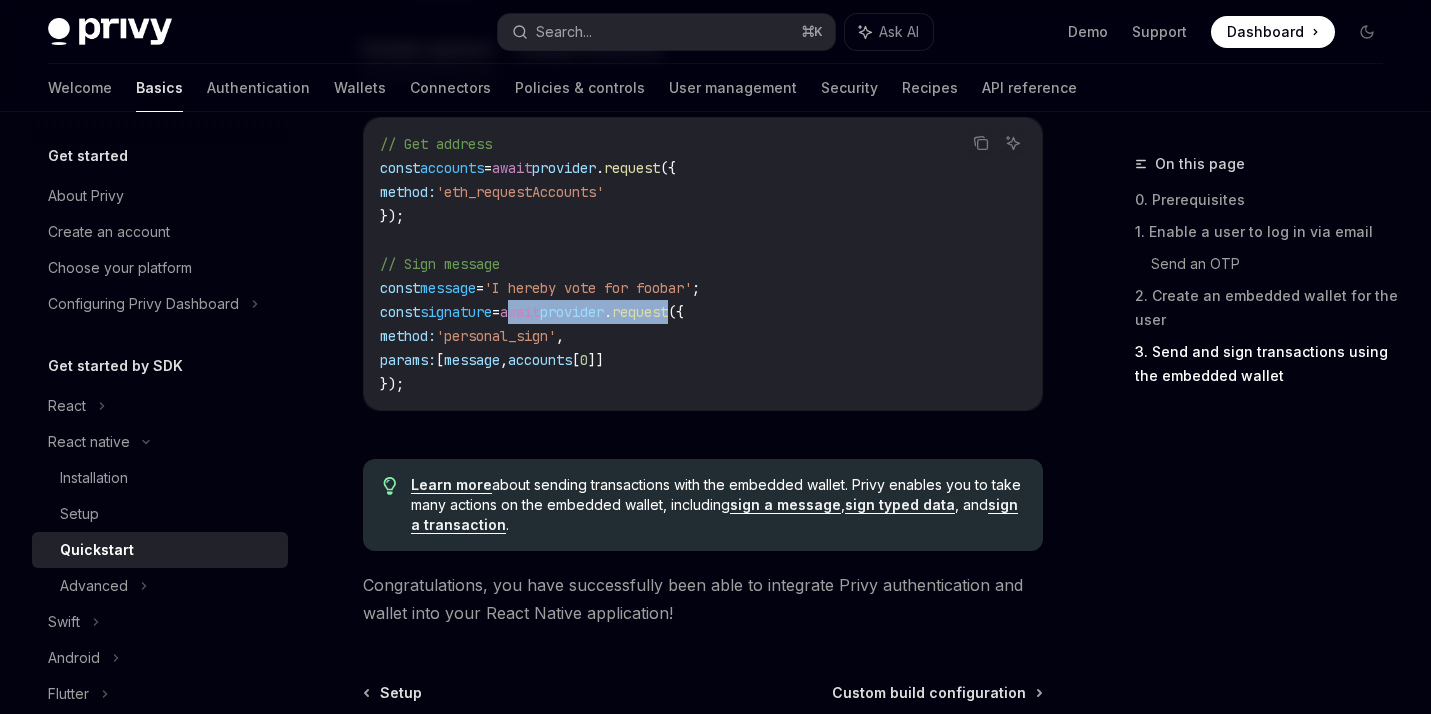 drag, startPoint x: 528, startPoint y: 309, endPoint x: 713, endPoint y: 310, distance: 185.0027 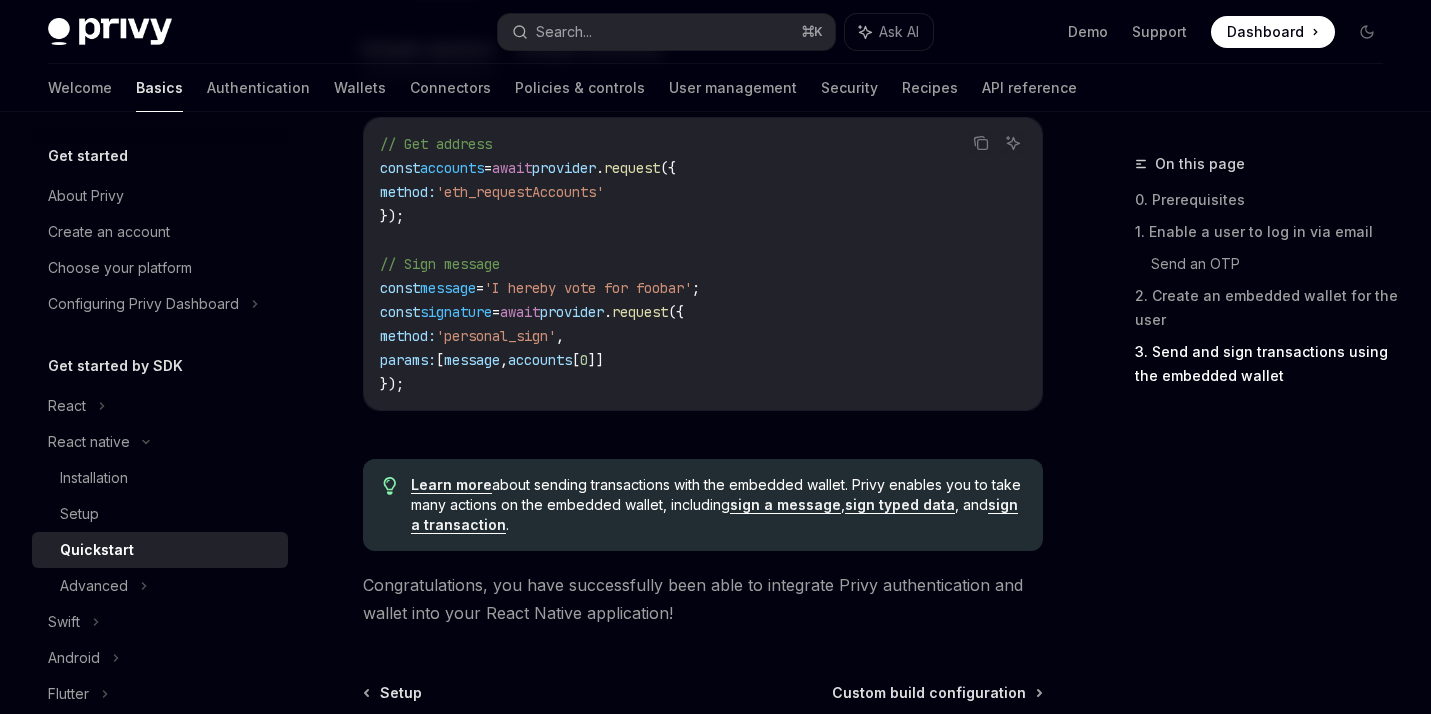 click on "// Get address
const  accounts  =  await  provider . request ({
method:  'eth_requestAccounts'
});
// Sign message
const  message  =  'I hereby vote for foobar' ;
const  signature  =  await  provider . request ({
method:  'personal_sign' ,
params:  [ message ,  accounts [ 0 ]]
});" at bounding box center [703, 264] 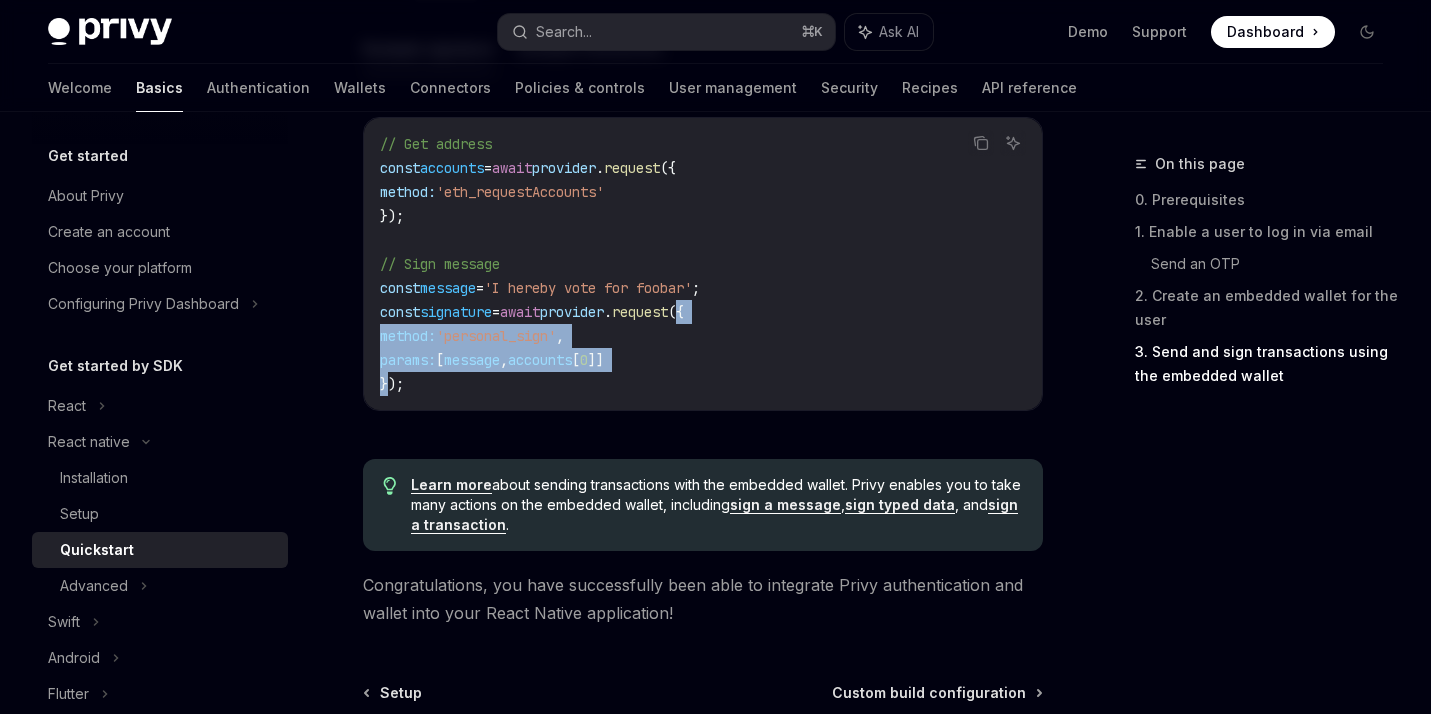 drag, startPoint x: 728, startPoint y: 309, endPoint x: 388, endPoint y: 386, distance: 348.6101 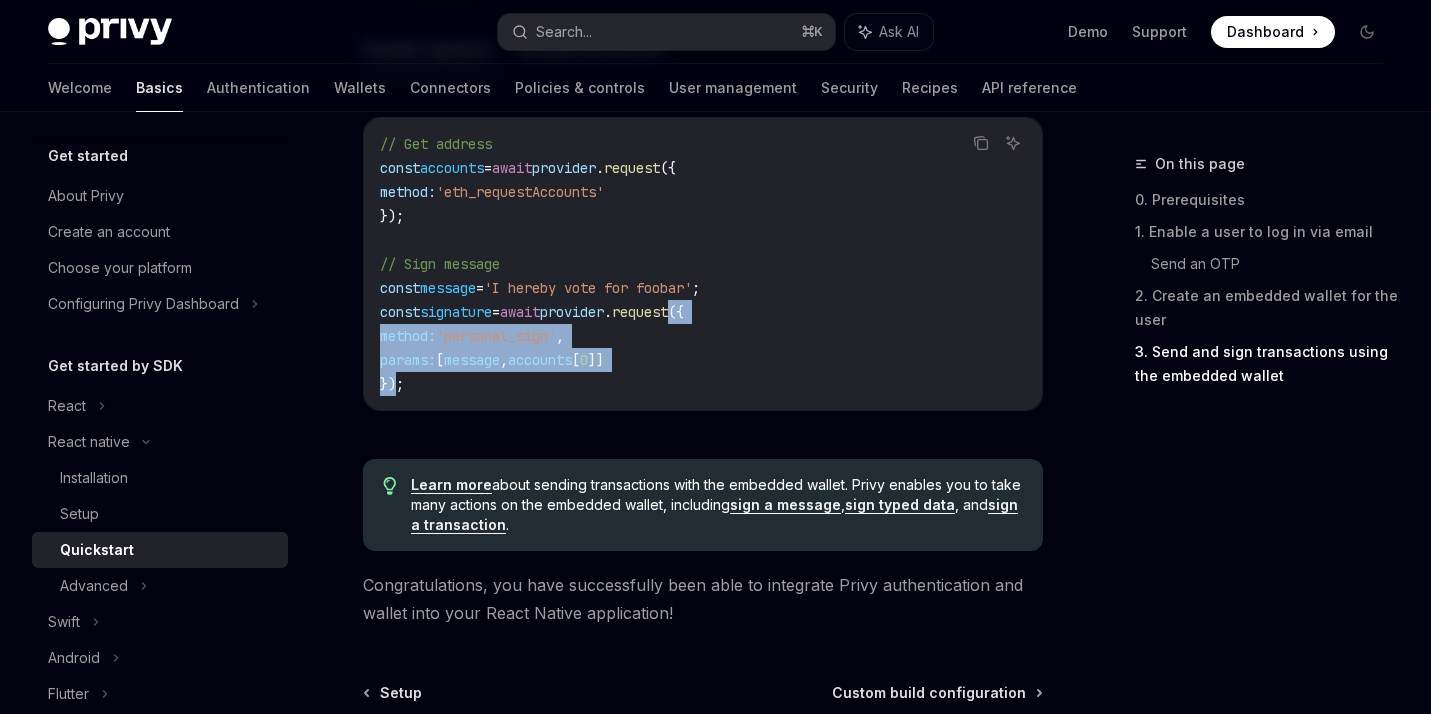 drag, startPoint x: 719, startPoint y: 312, endPoint x: 399, endPoint y: 387, distance: 328.67157 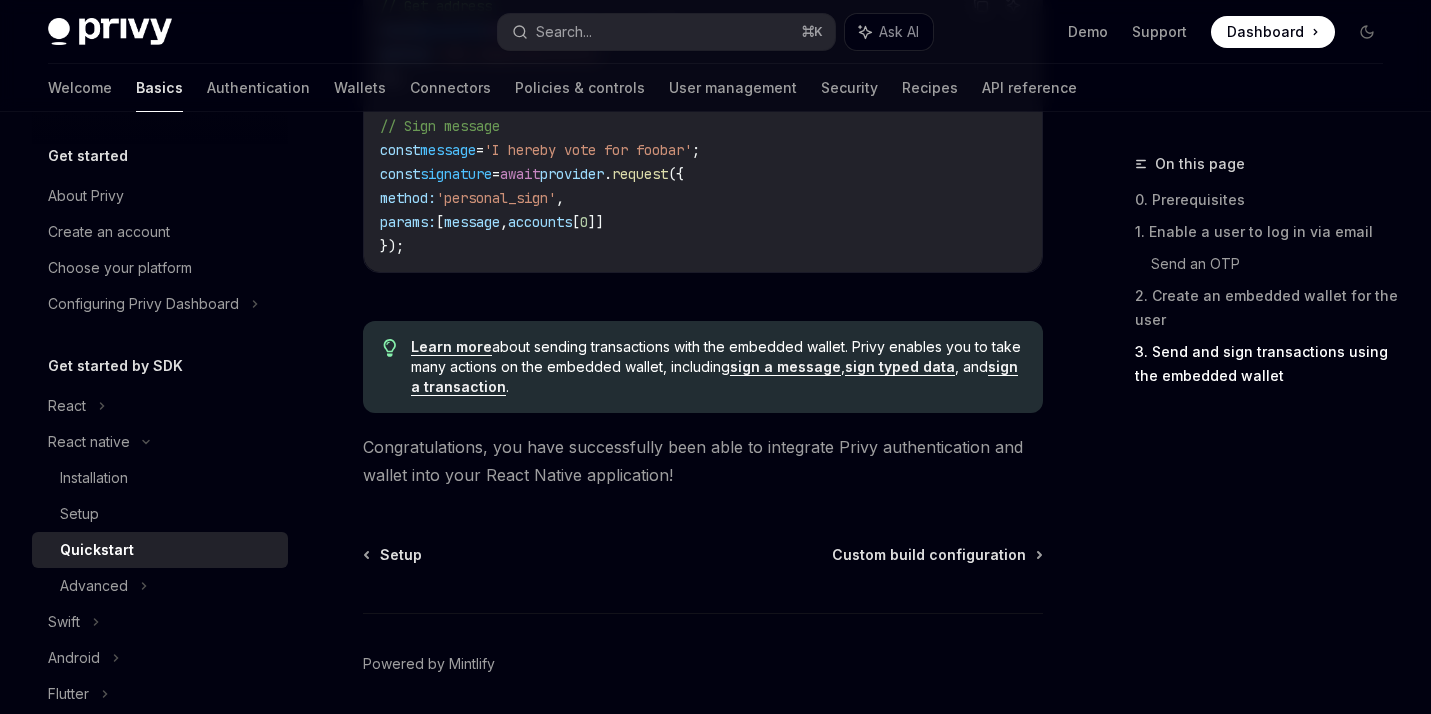 scroll, scrollTop: 3221, scrollLeft: 0, axis: vertical 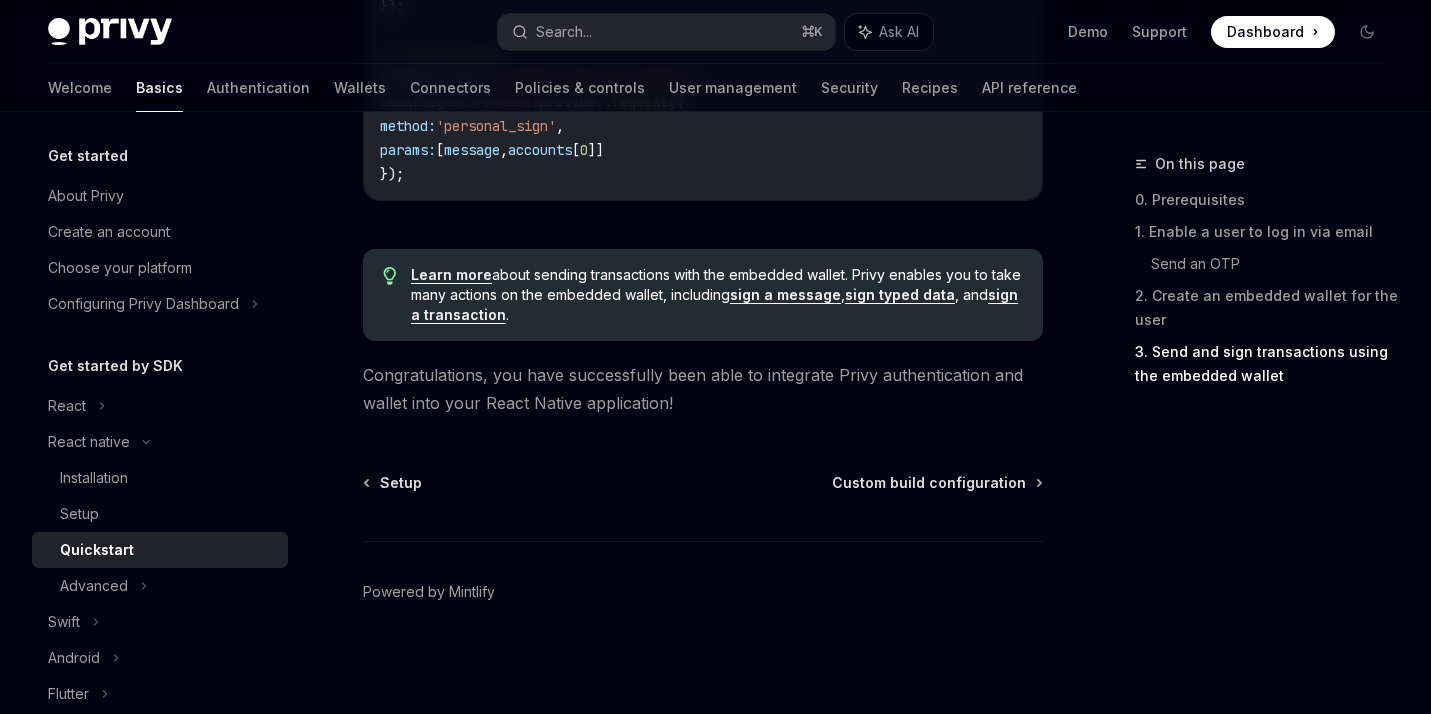 click on "Congratulations, you have successfully been able to integrate Privy authentication and wallet into your React Native application!" at bounding box center [703, 389] 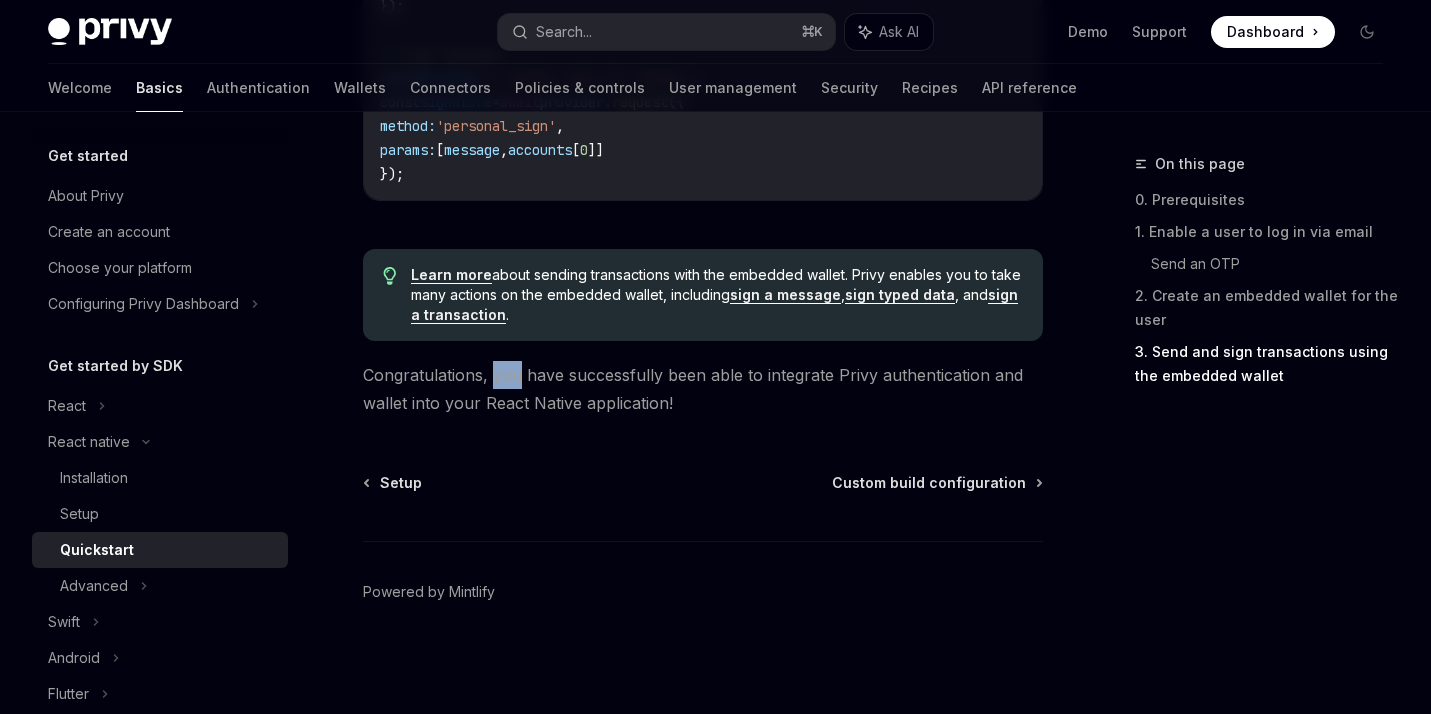 click on "Congratulations, you have successfully been able to integrate Privy authentication and wallet into your React Native application!" at bounding box center (703, 389) 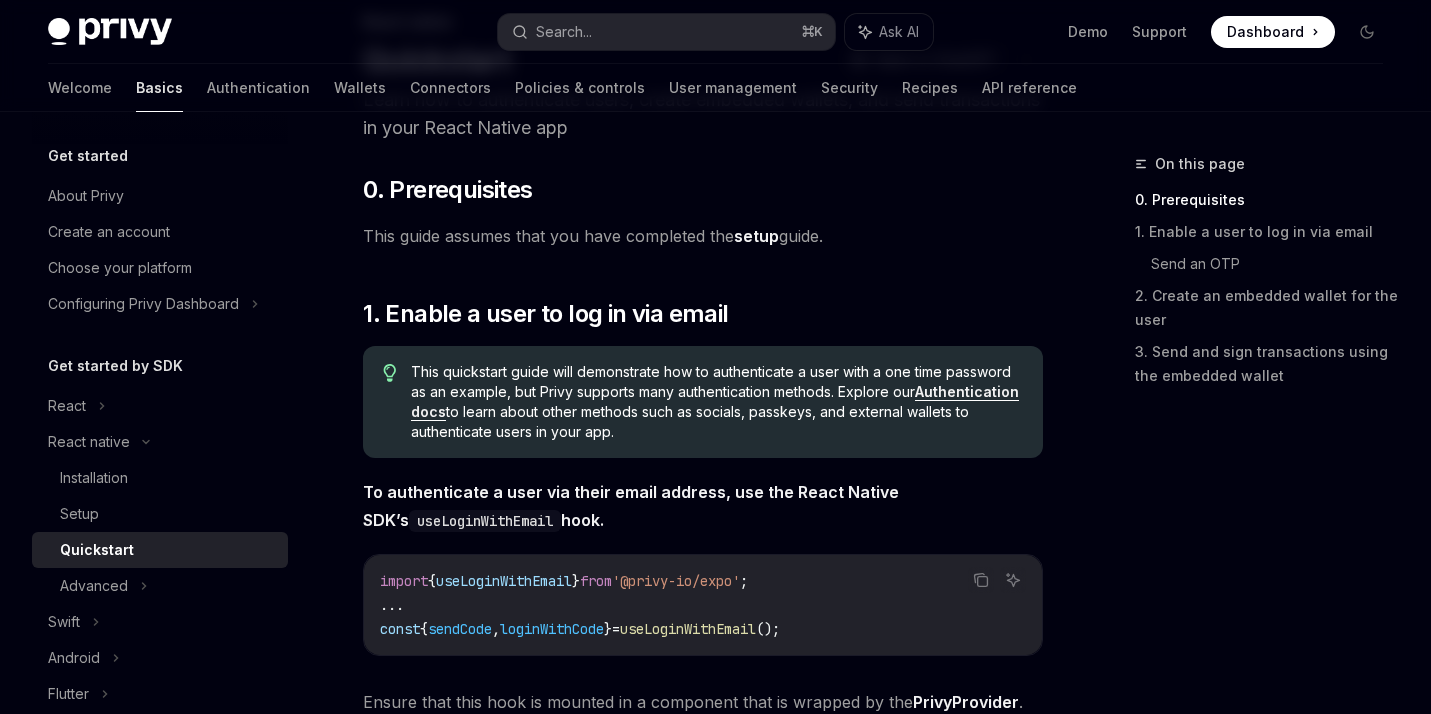 scroll, scrollTop: 0, scrollLeft: 0, axis: both 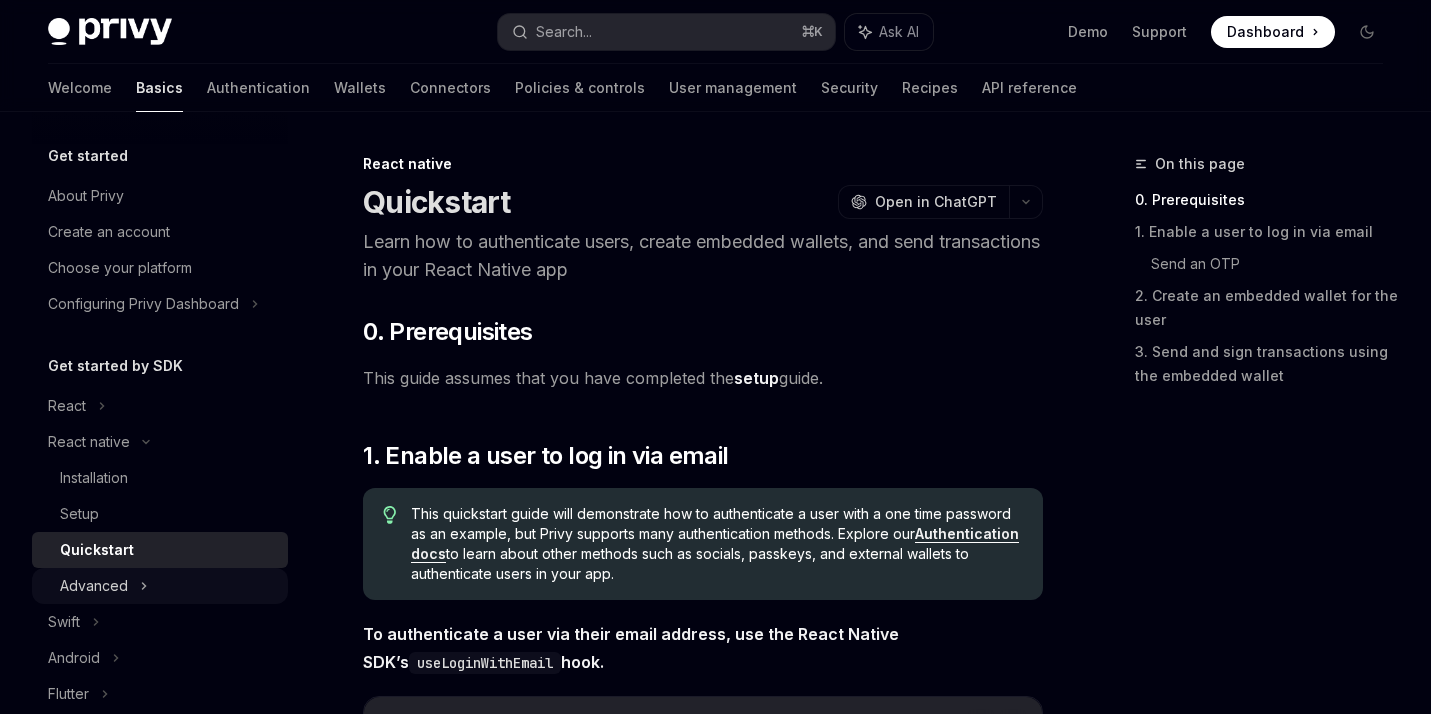 click on "Advanced" at bounding box center (160, 586) 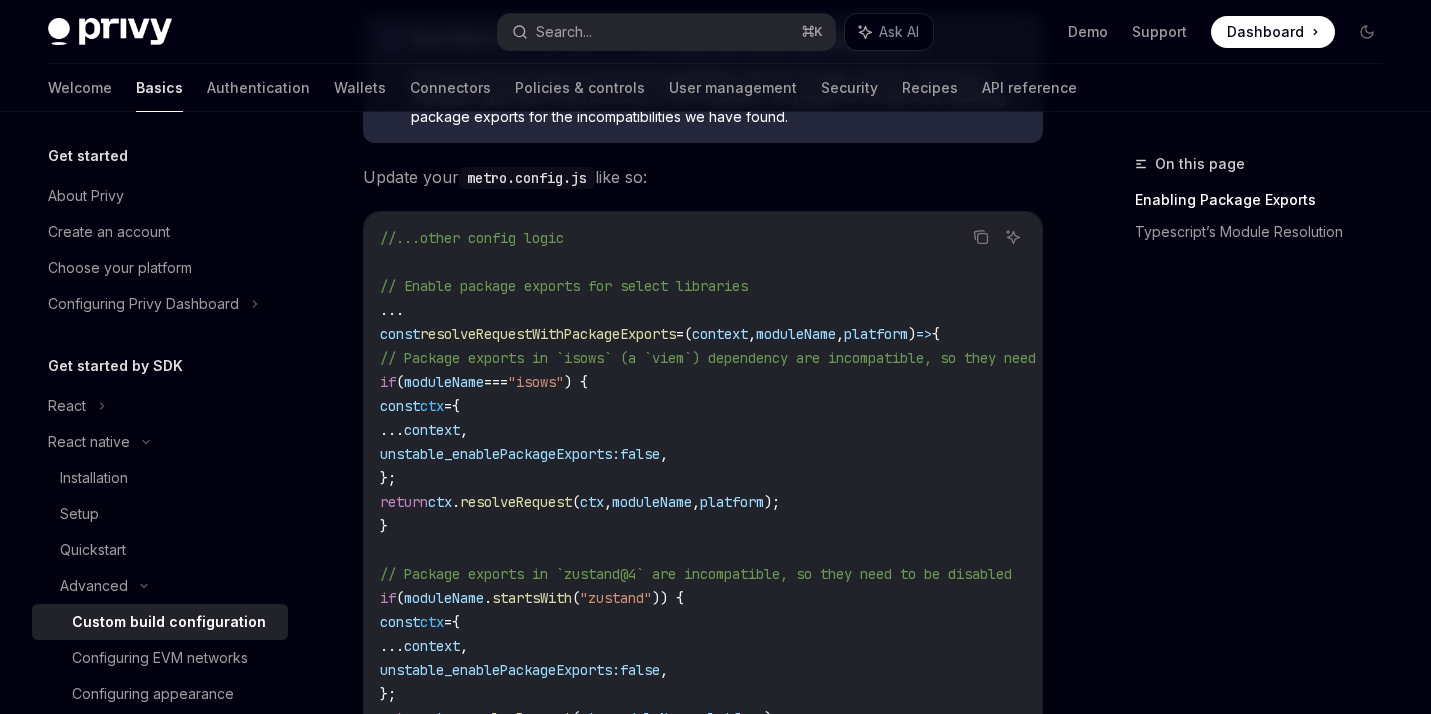 scroll, scrollTop: 596, scrollLeft: 0, axis: vertical 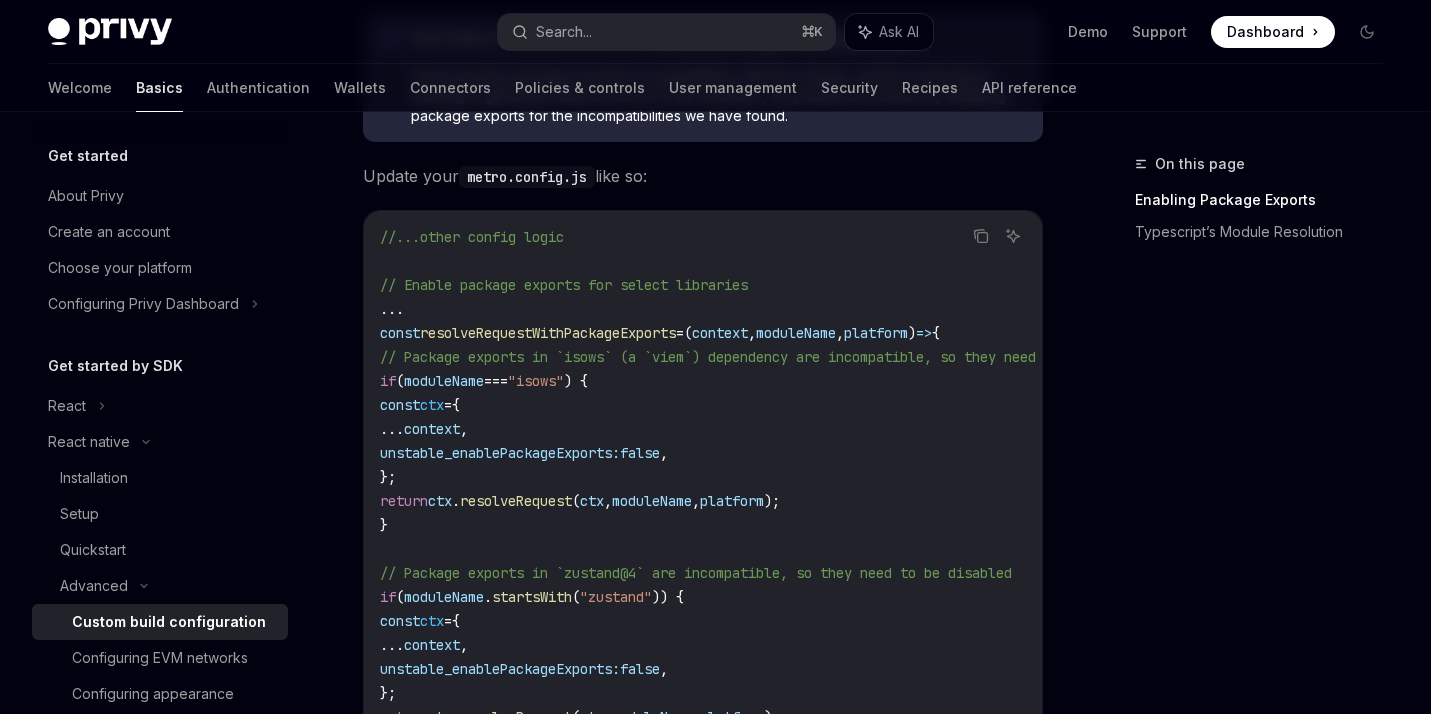 click on "resolveRequestWithPackageExports" at bounding box center (548, 333) 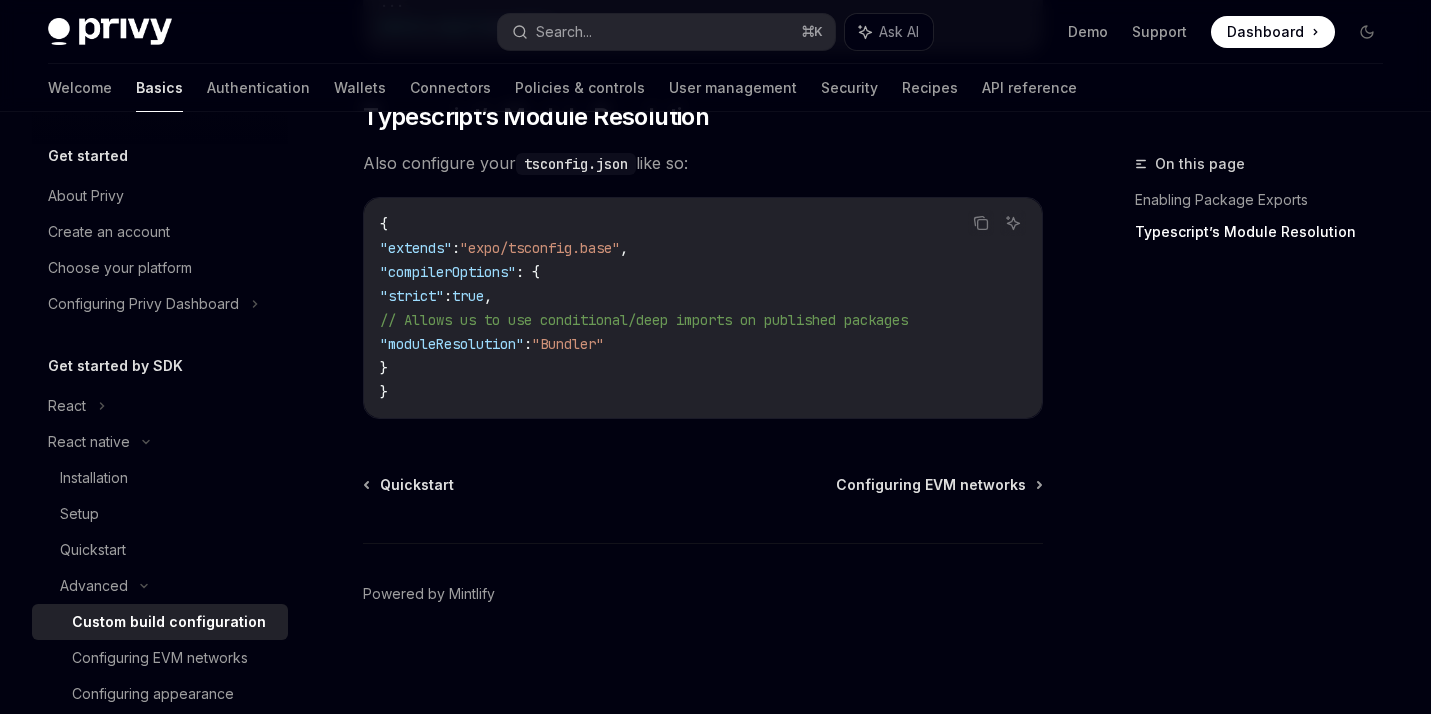 scroll, scrollTop: 1968, scrollLeft: 0, axis: vertical 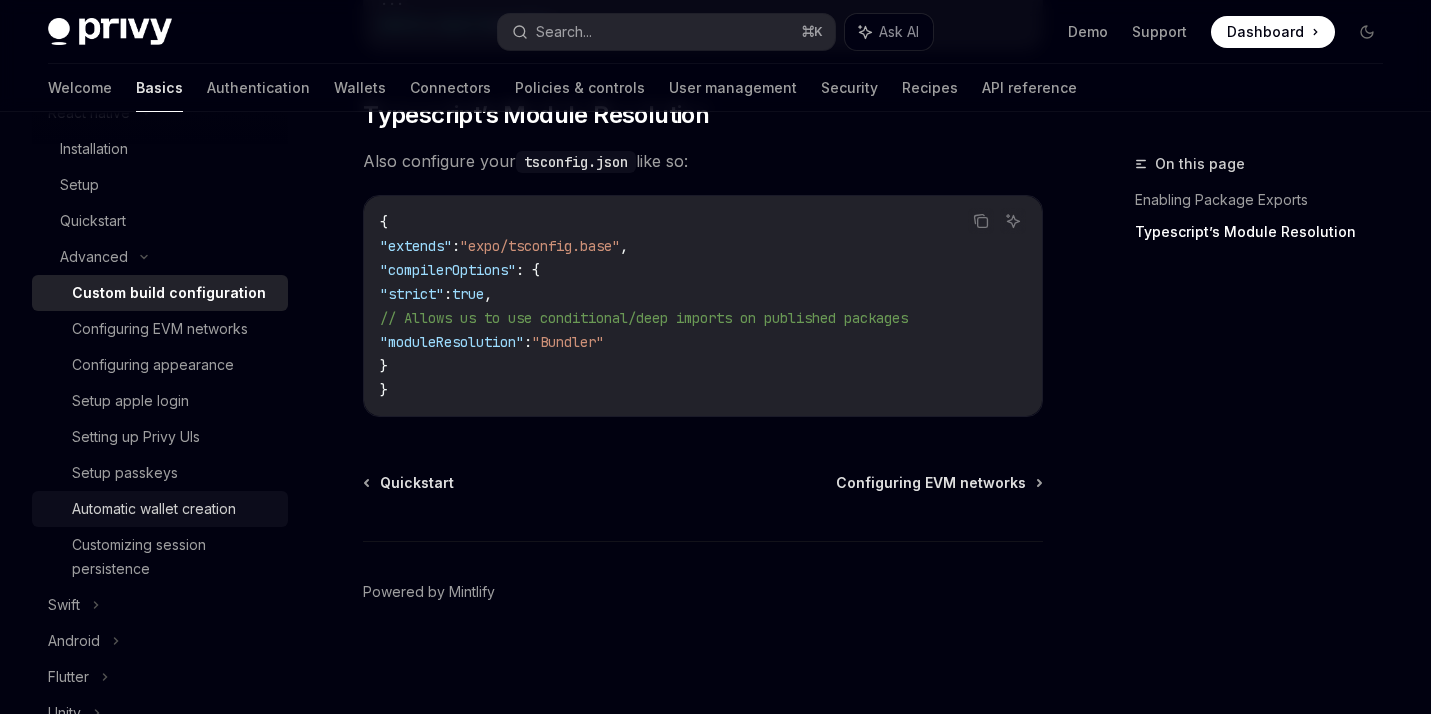 click on "Automatic wallet creation" at bounding box center (174, 509) 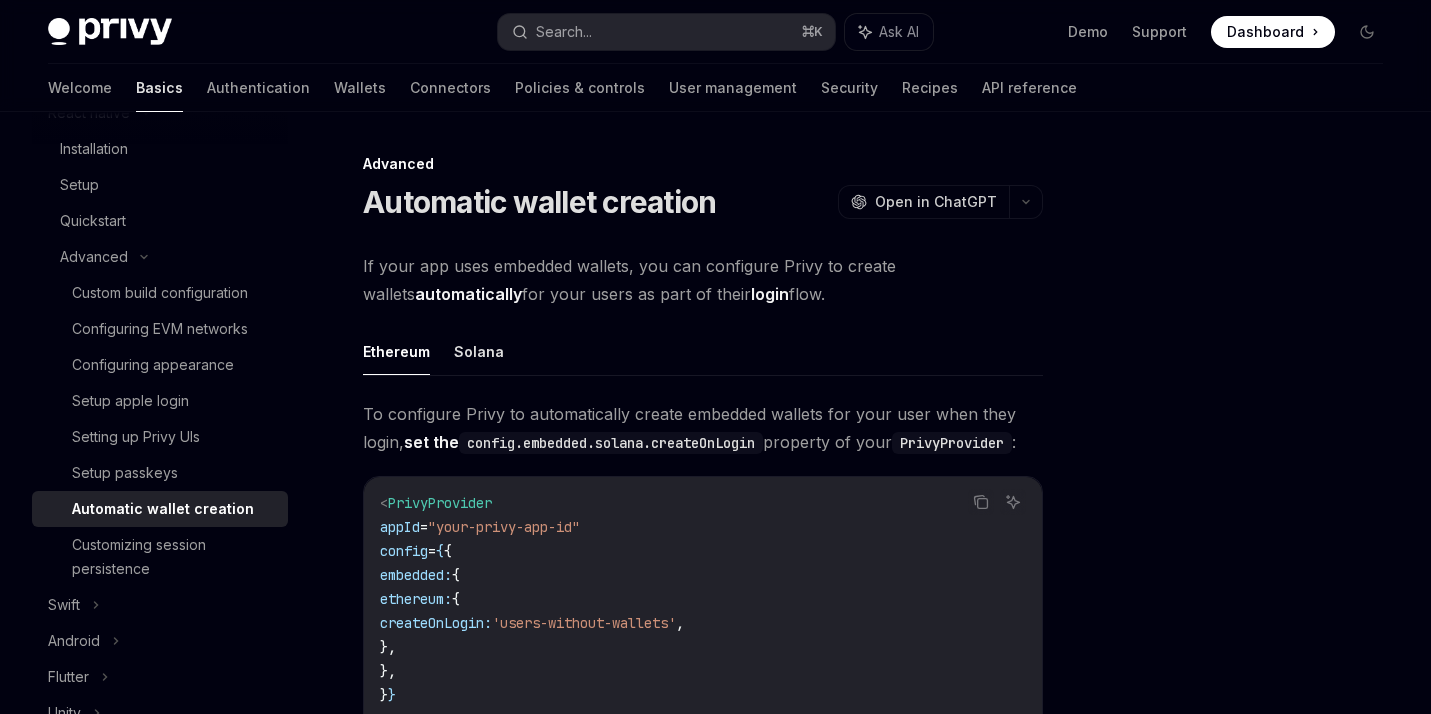 click on "If your app uses embedded wallets, you can configure Privy to create wallets  automatically  for your users as part of their  login  flow." at bounding box center [703, 280] 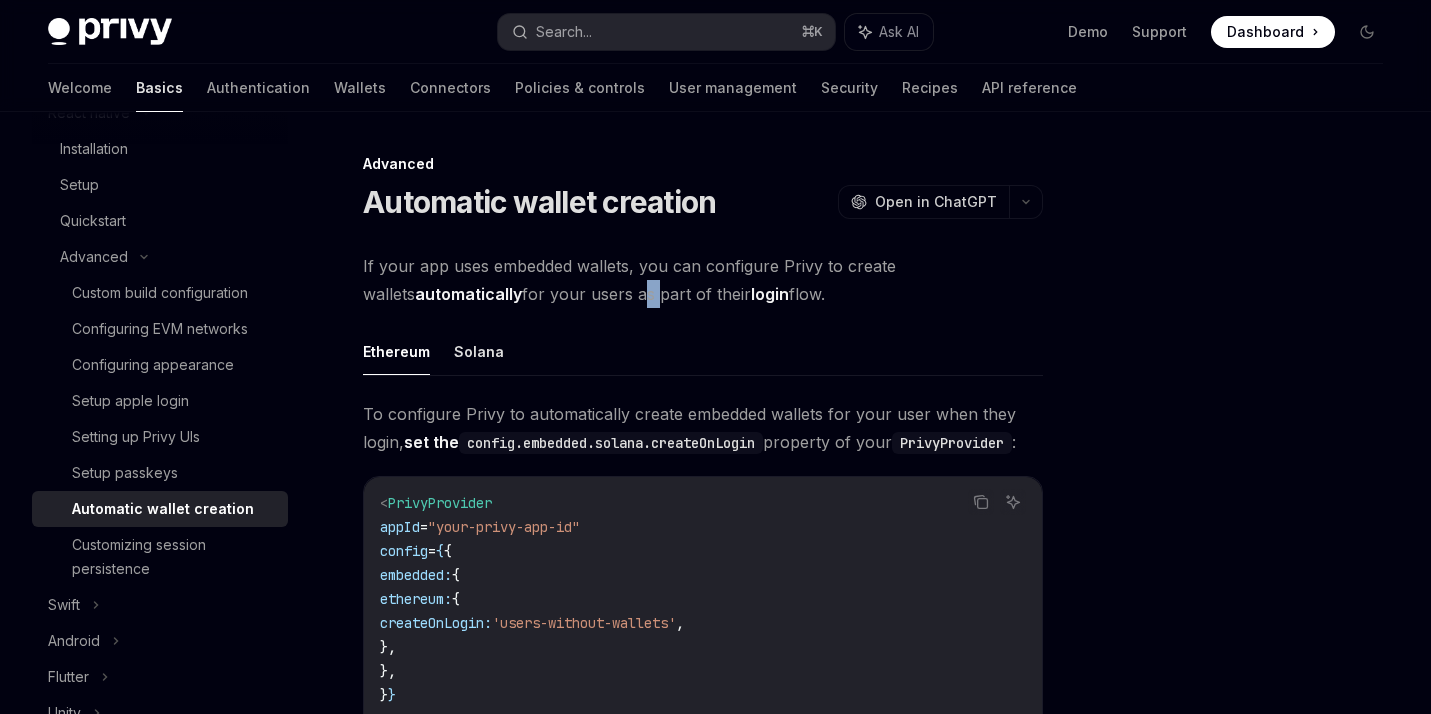 click on "If your app uses embedded wallets, you can configure Privy to create wallets  automatically  for your users as part of their  login  flow." at bounding box center (703, 280) 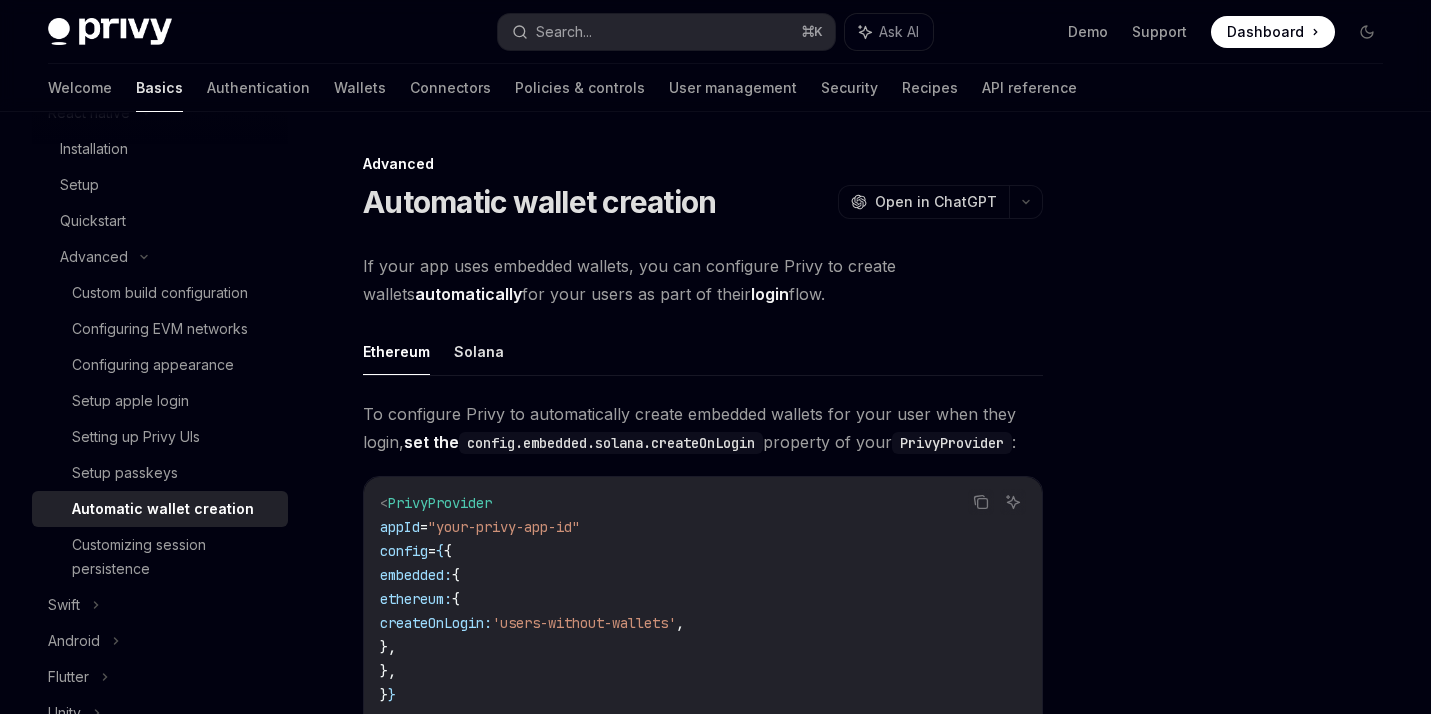 click on "If your app uses embedded wallets, you can configure Privy to create wallets  automatically  for your users as part of their  login  flow.
Ethereum   Solana To configure Privy to automatically create embedded wallets for your user when they login,  set the  config.embedded.solana.createOnLogin  property of your  PrivyProvider : Copy Ask AI < PrivyProvider
appId = "[APP_ID]"
config = { {
embedded:  {
ethereum:  {
createOnLogin:  'users-without-wallets' ,
},
},
} }
>
{ children }
</ PrivyProvider >
​ createOnLogin 'all-users' | 'users-without-wallets' | 'off' default: "off" Determines when to create a wallet for the user.
'all-users' : Create a wallet for all users on login.
'users-without-wallets' : Create a wallet for users who do not have a wallet on login.
'off' : Do not create a wallet on login." at bounding box center (703, 641) 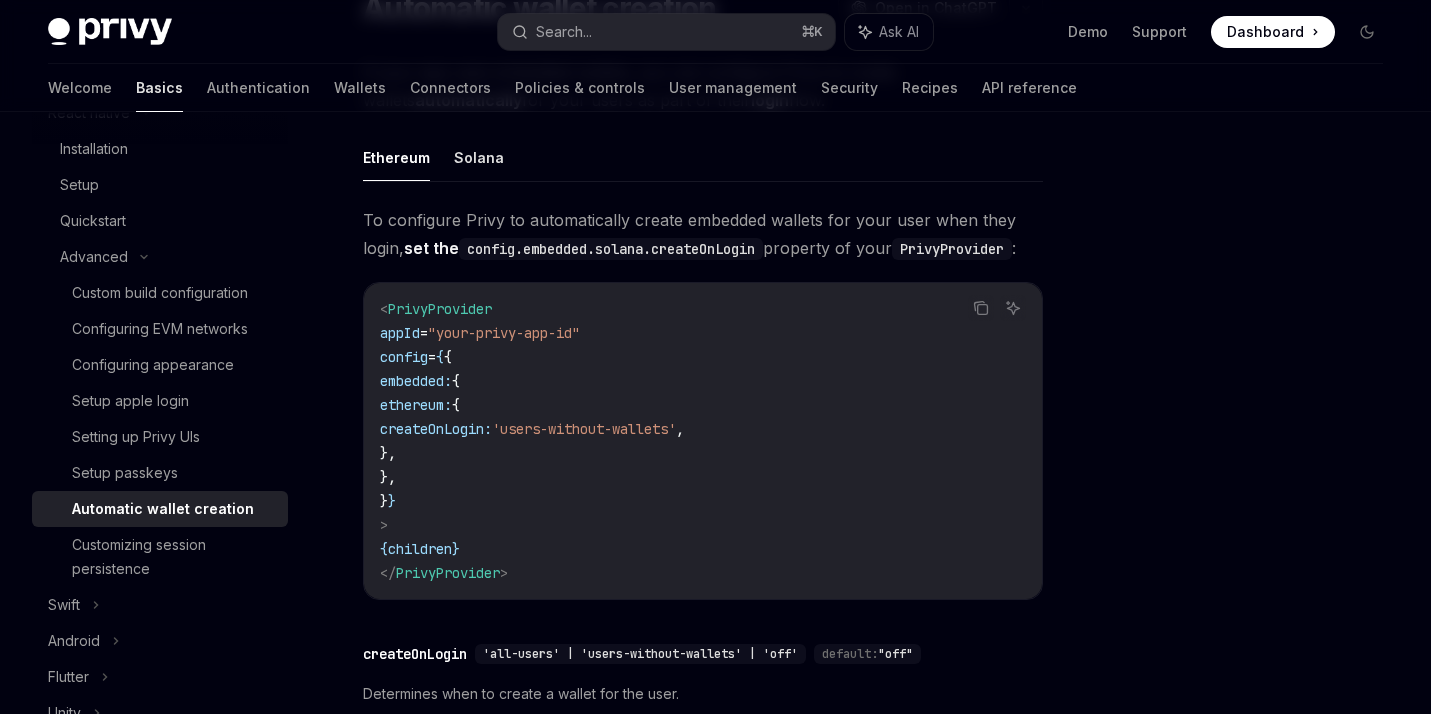 scroll, scrollTop: 193, scrollLeft: 0, axis: vertical 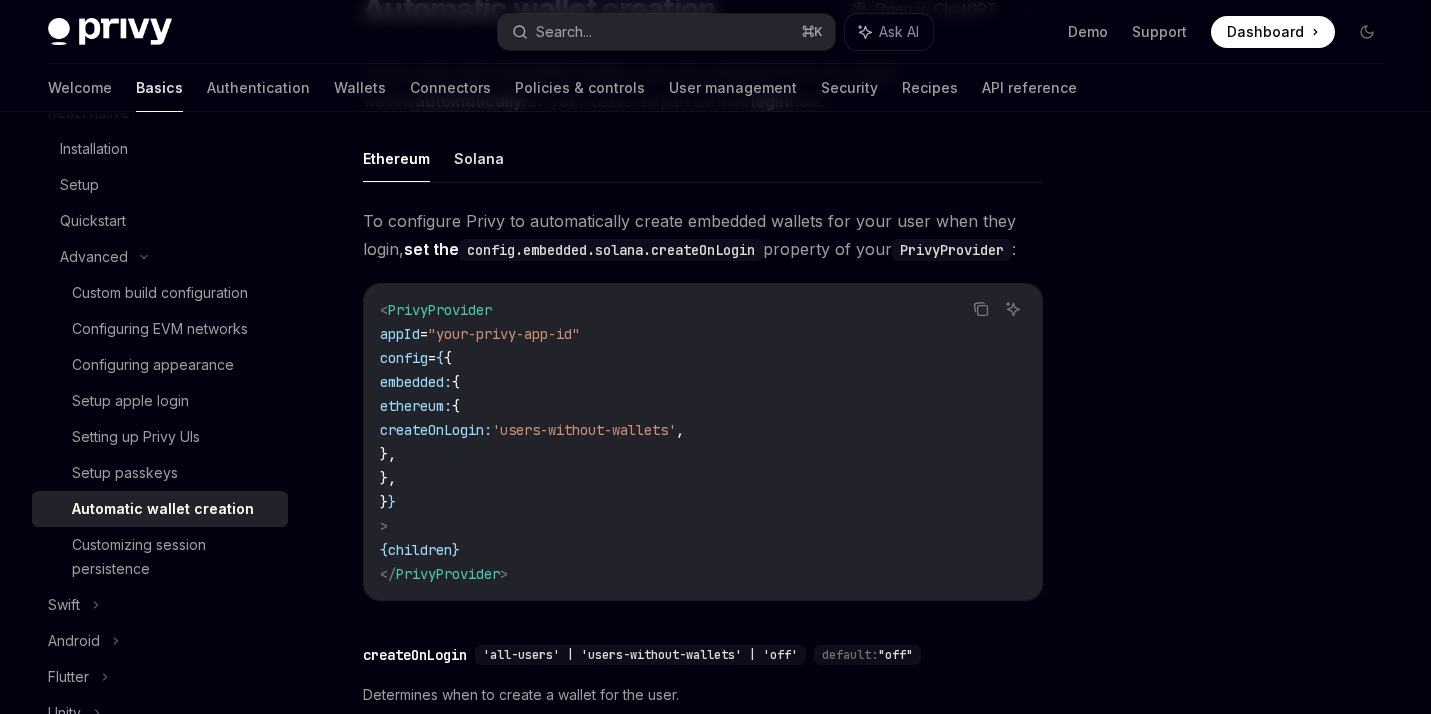 click on "PrivyProvider" at bounding box center [440, 310] 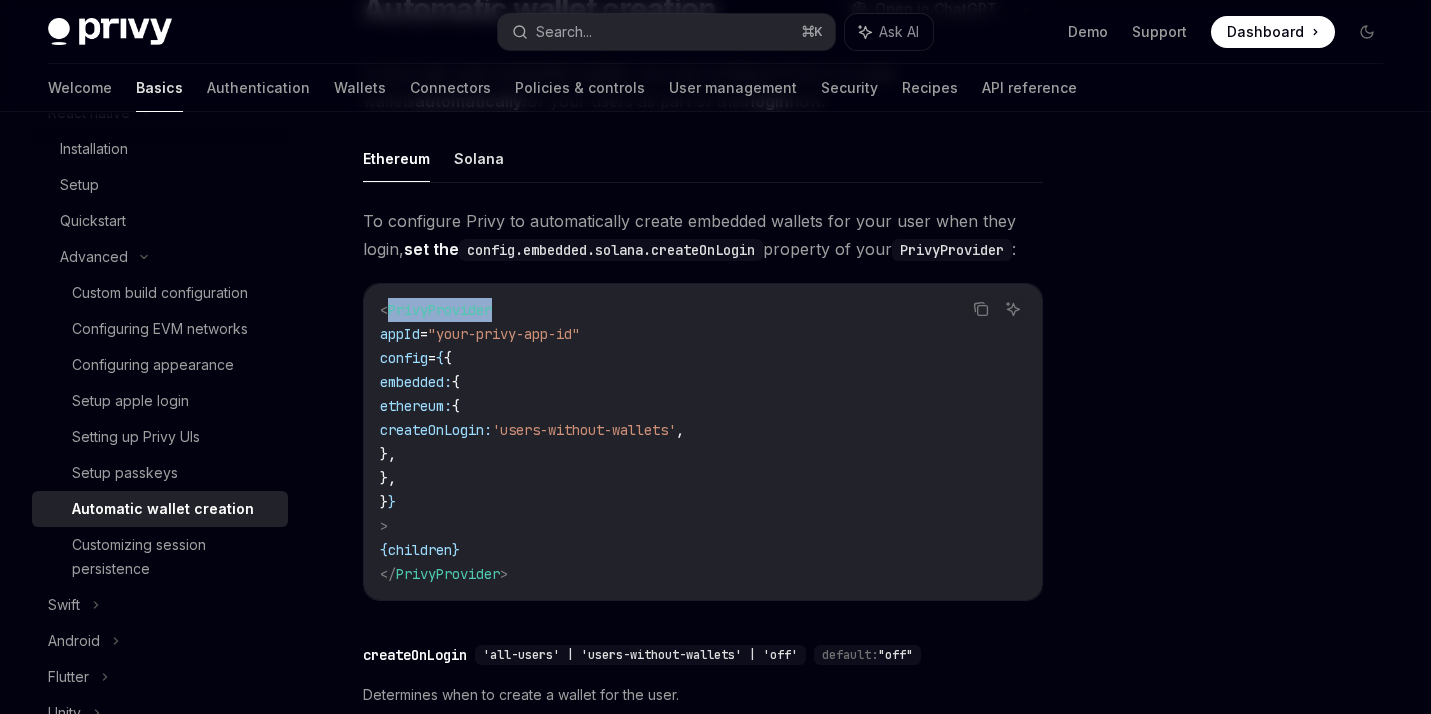 copy on "PrivyProvider" 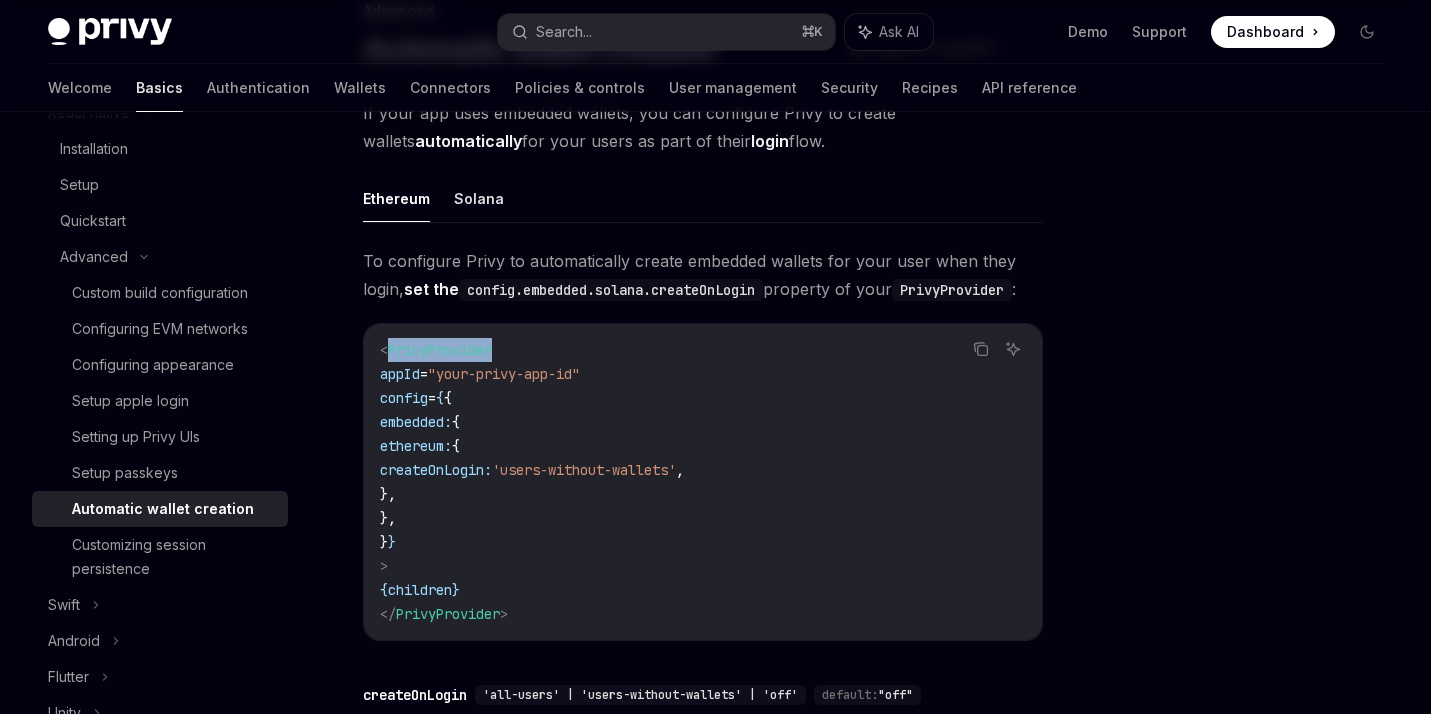 scroll, scrollTop: 0, scrollLeft: 0, axis: both 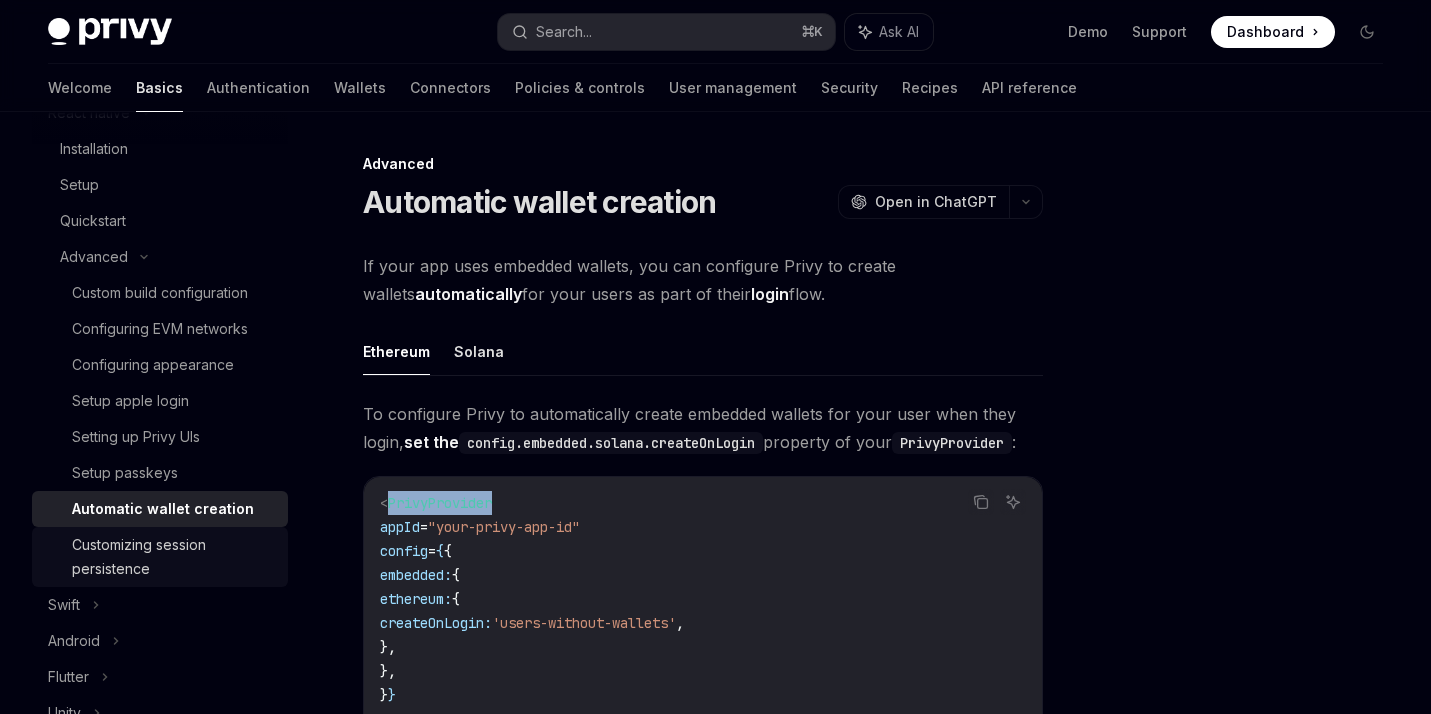 click on "Customizing session persistence" at bounding box center (174, 557) 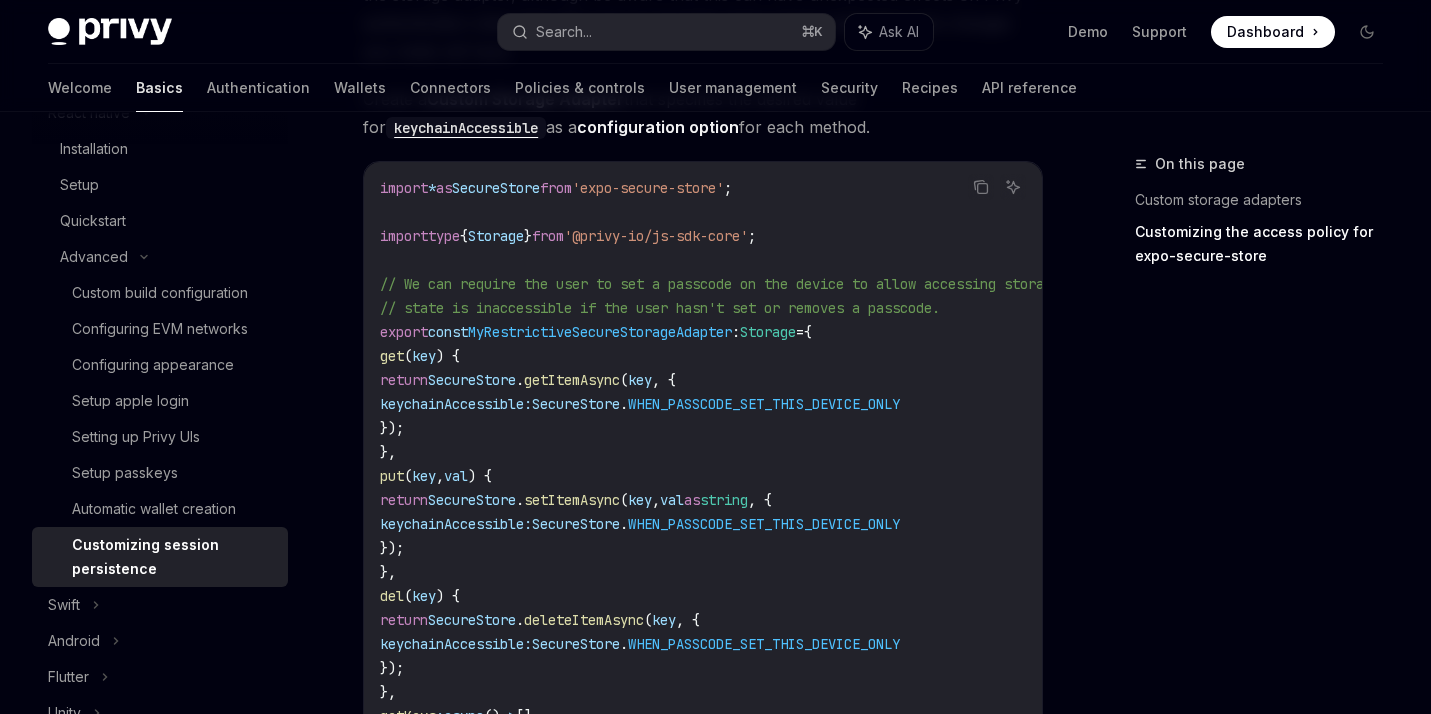 scroll, scrollTop: 1199, scrollLeft: 0, axis: vertical 